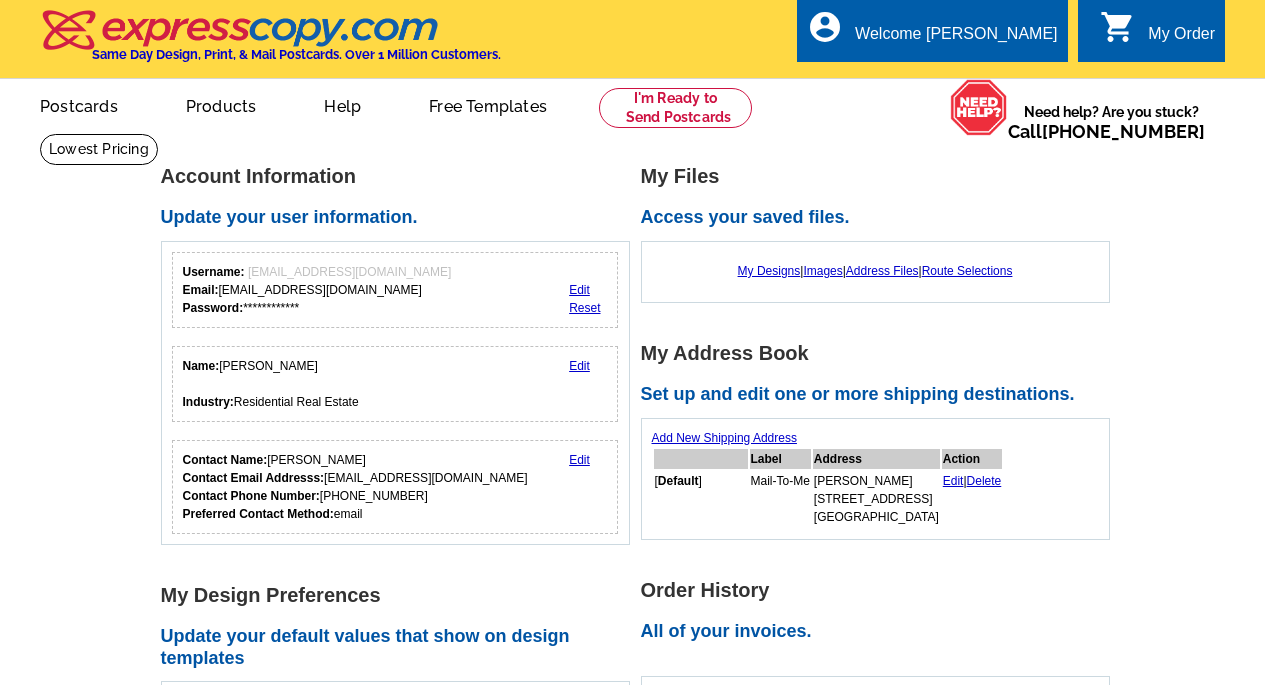 scroll, scrollTop: 0, scrollLeft: 0, axis: both 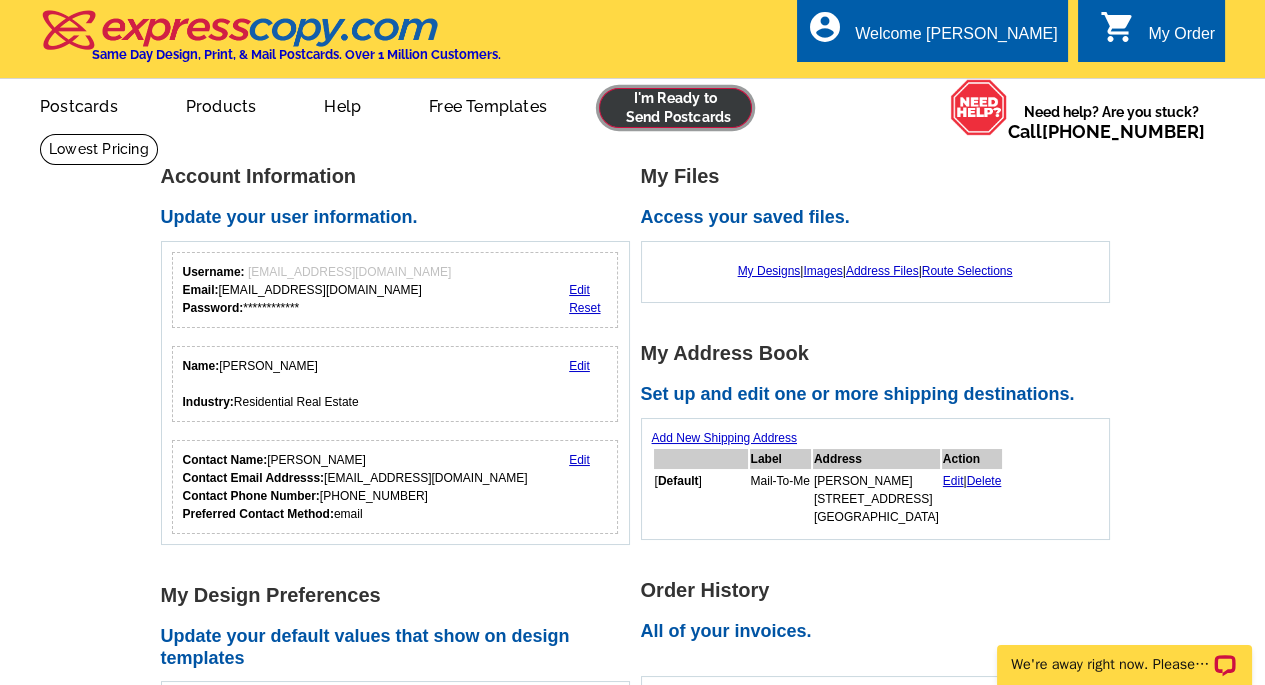 click at bounding box center (675, 108) 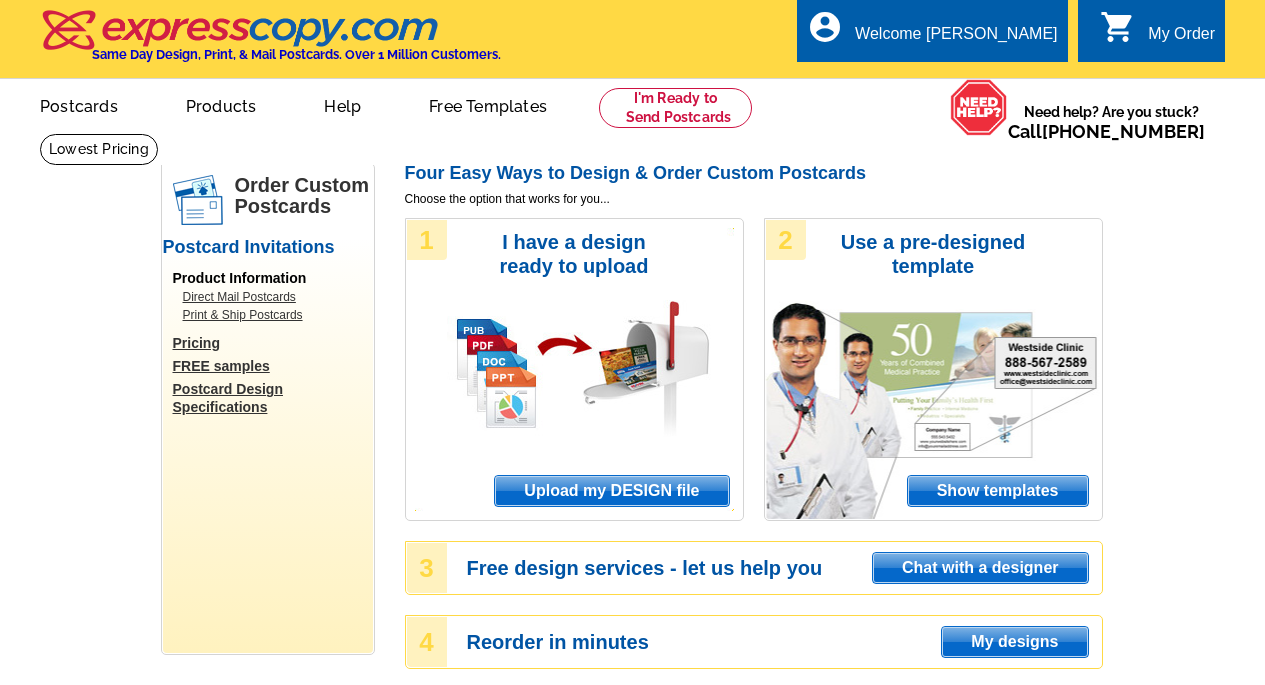 scroll, scrollTop: 0, scrollLeft: 0, axis: both 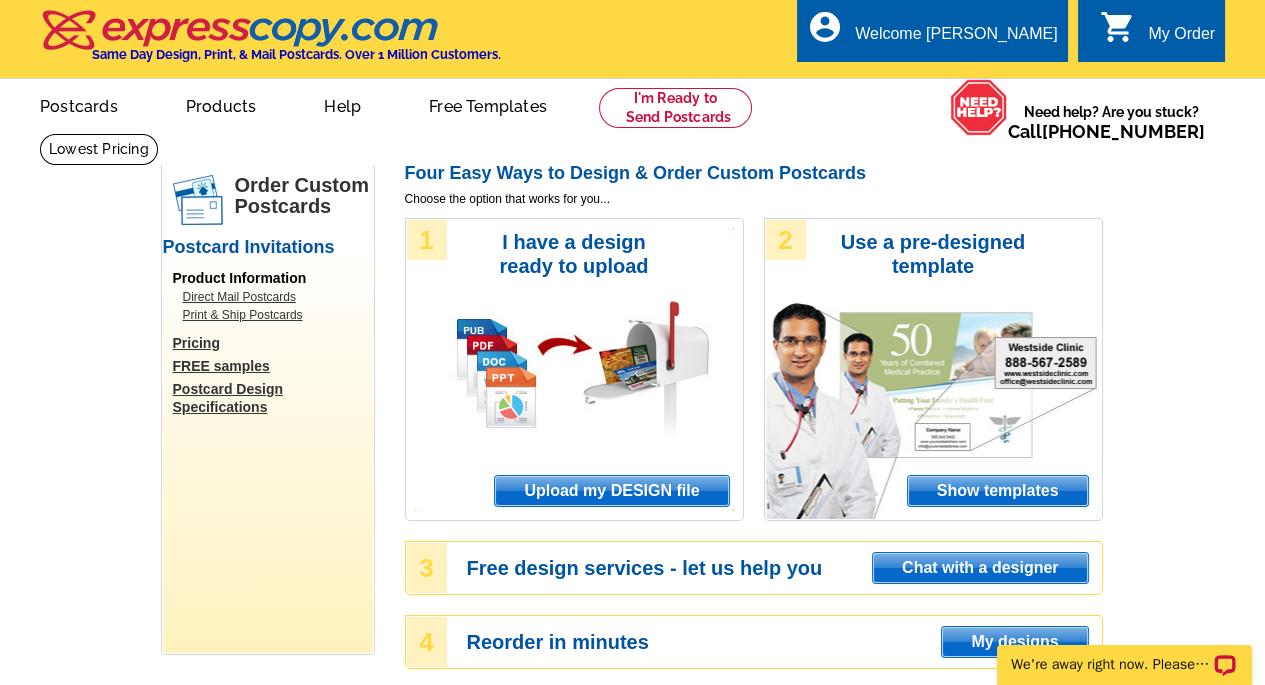 click on "Upload my DESIGN file" at bounding box center [611, 491] 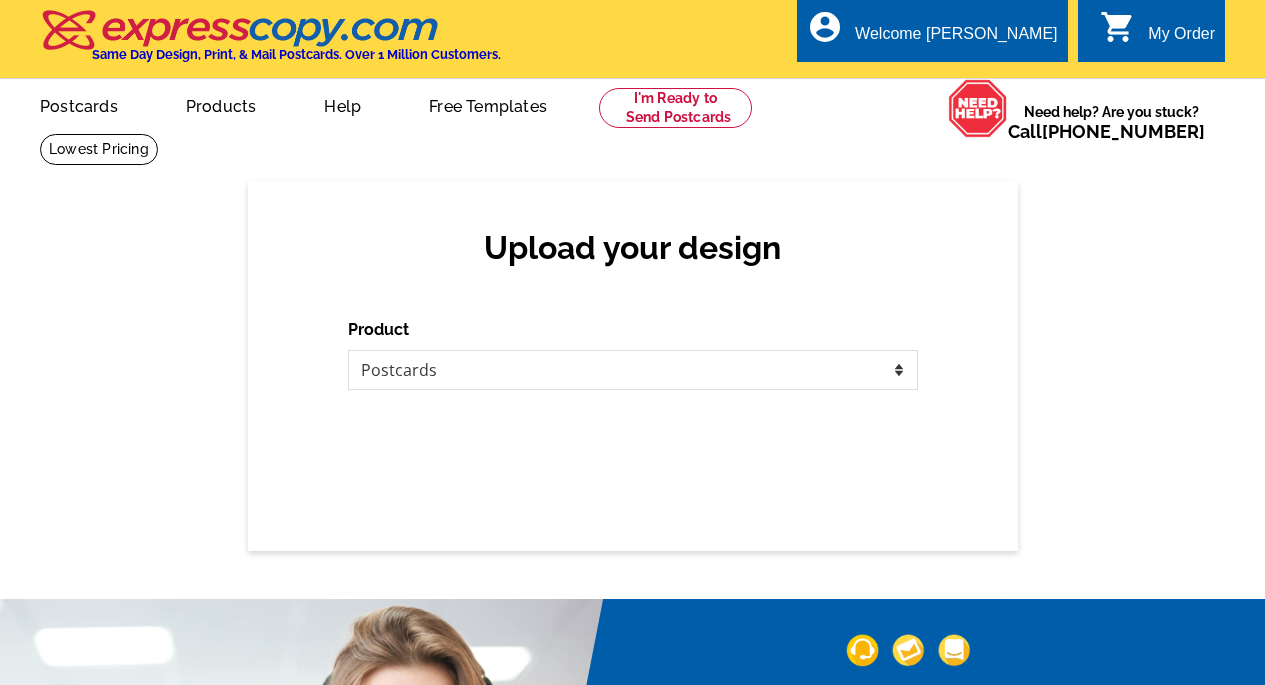 scroll, scrollTop: 0, scrollLeft: 0, axis: both 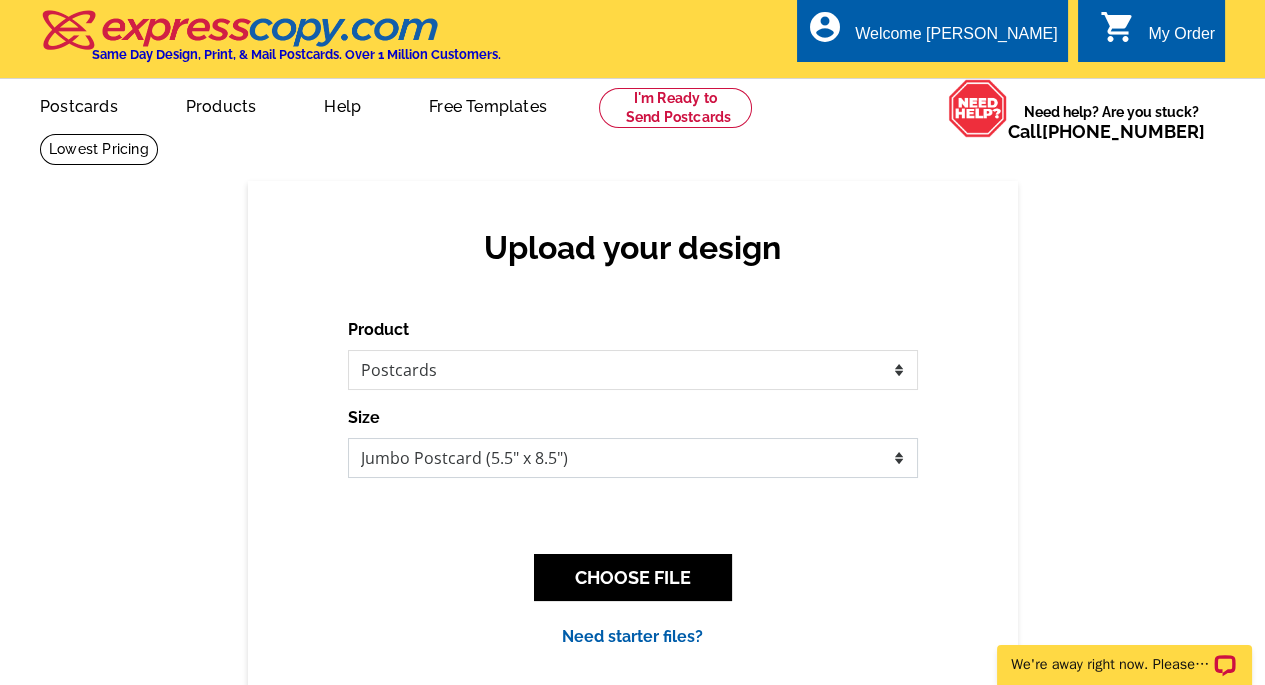click on "Jumbo Postcard (5.5" x 8.5") Regular Postcard (4.25" x 5.6") Panoramic Postcard (5.75" x 11.25") Giant Postcard (8.5" x 11") EDDM Postcard (6.125" x 8.25")" at bounding box center (633, 458) 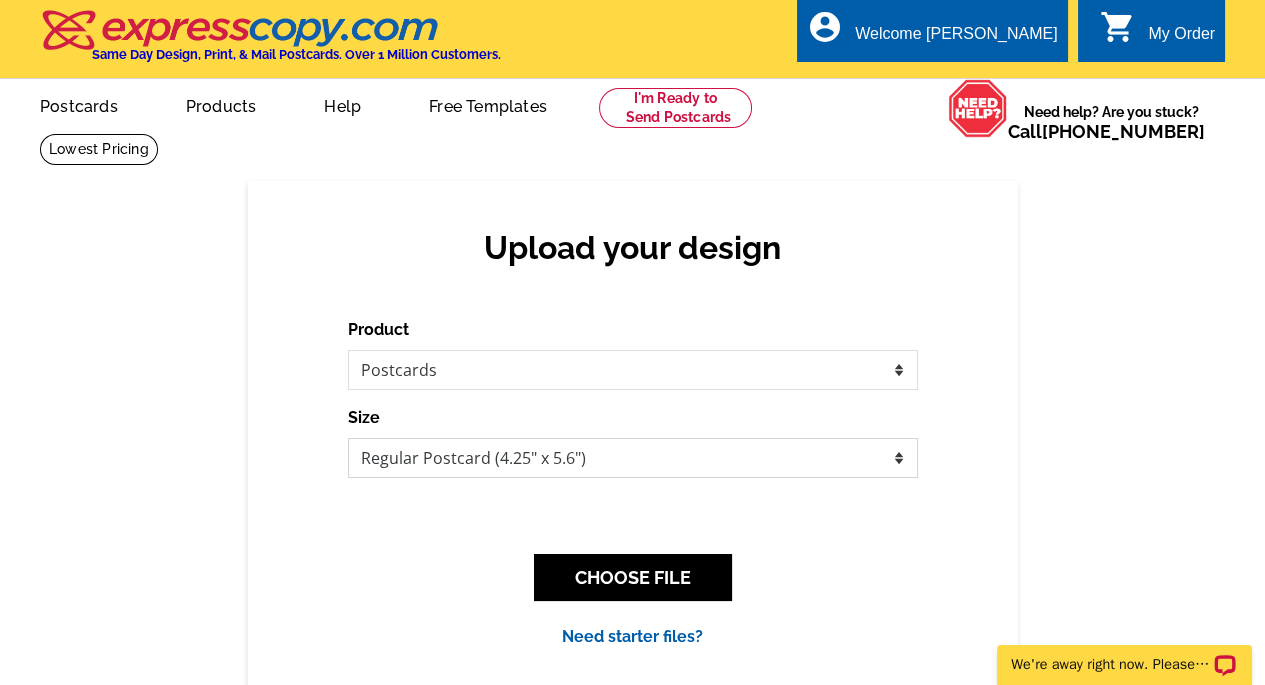 click on "Jumbo Postcard (5.5" x 8.5") Regular Postcard (4.25" x 5.6") Panoramic Postcard (5.75" x 11.25") Giant Postcard (8.5" x 11") EDDM Postcard (6.125" x 8.25")" at bounding box center [633, 458] 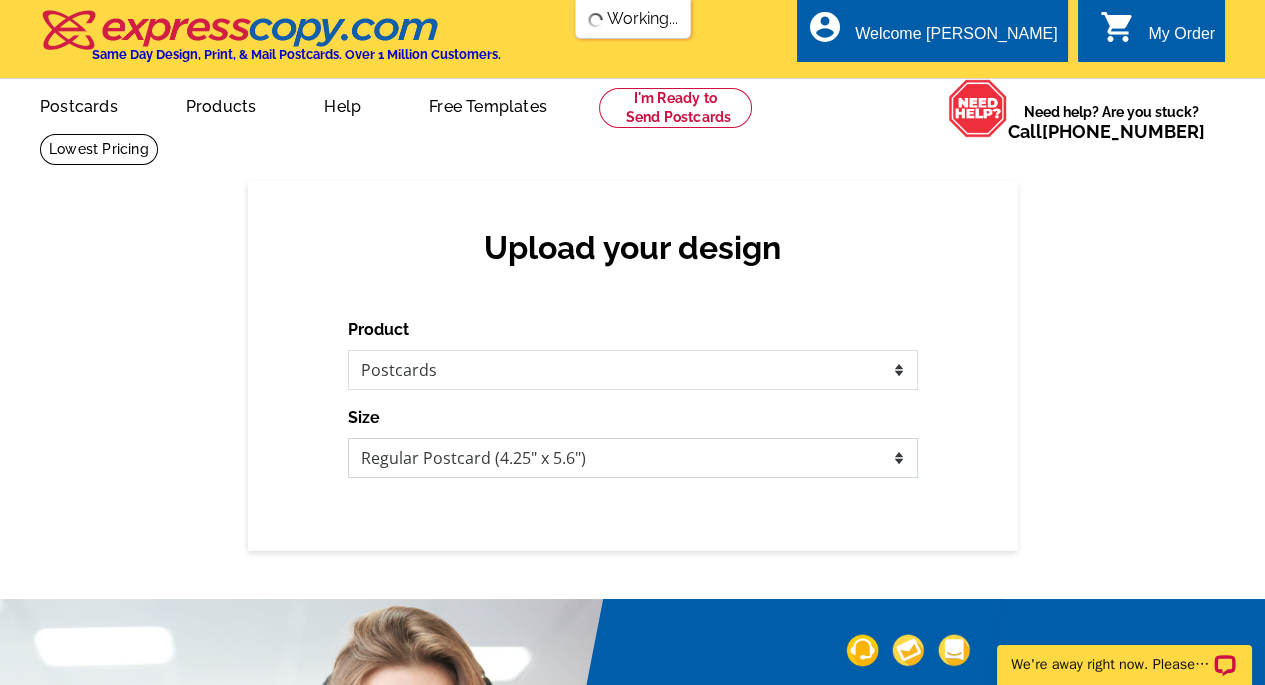 scroll, scrollTop: 0, scrollLeft: 0, axis: both 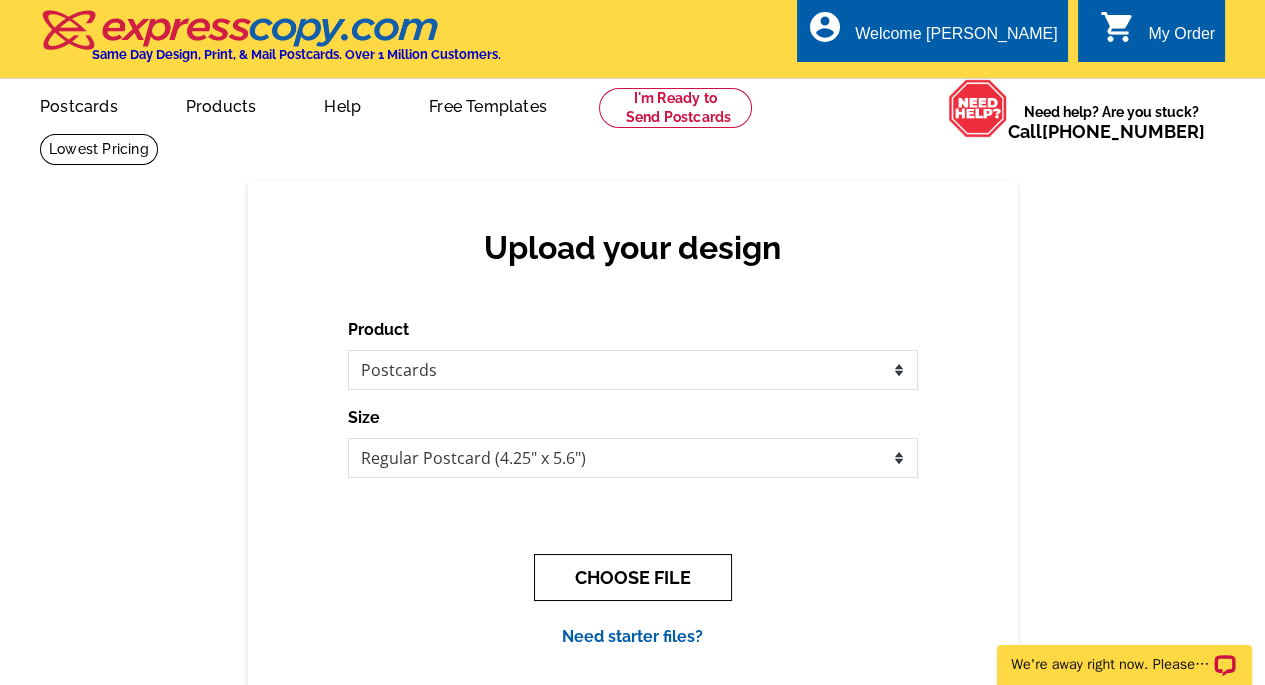 click on "CHOOSE FILE" at bounding box center [633, 577] 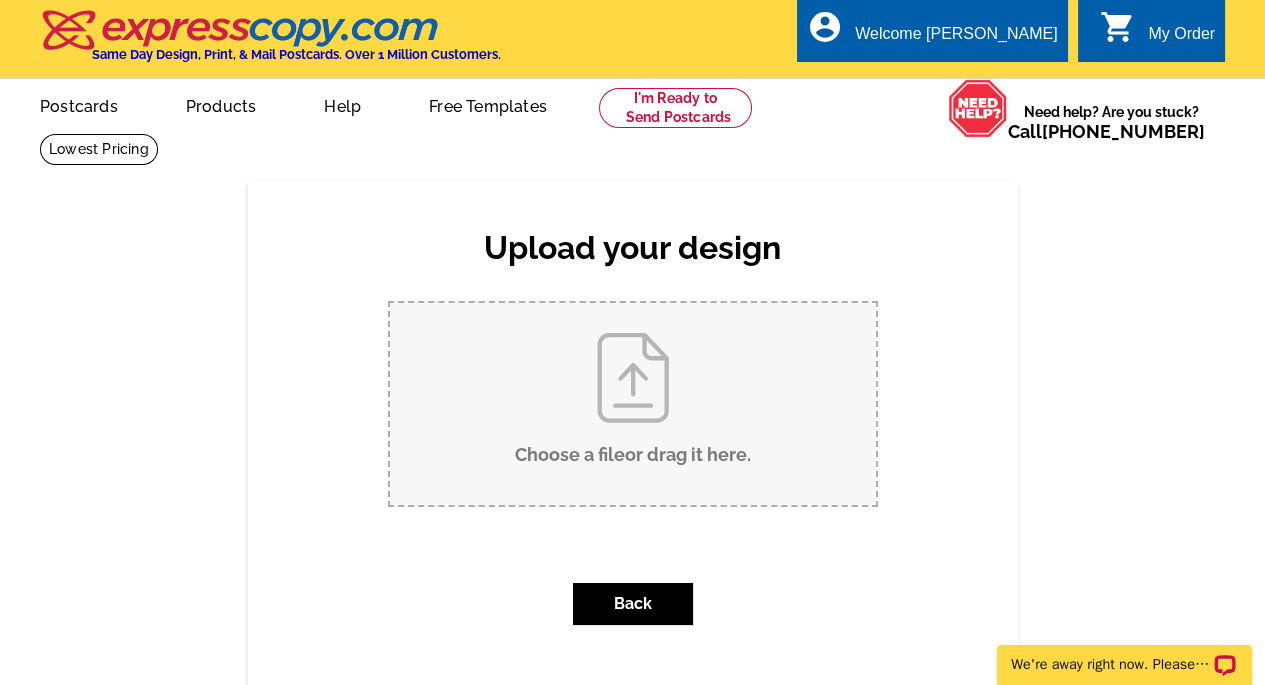 click on "Choose a file  or drag it here ." at bounding box center [633, 404] 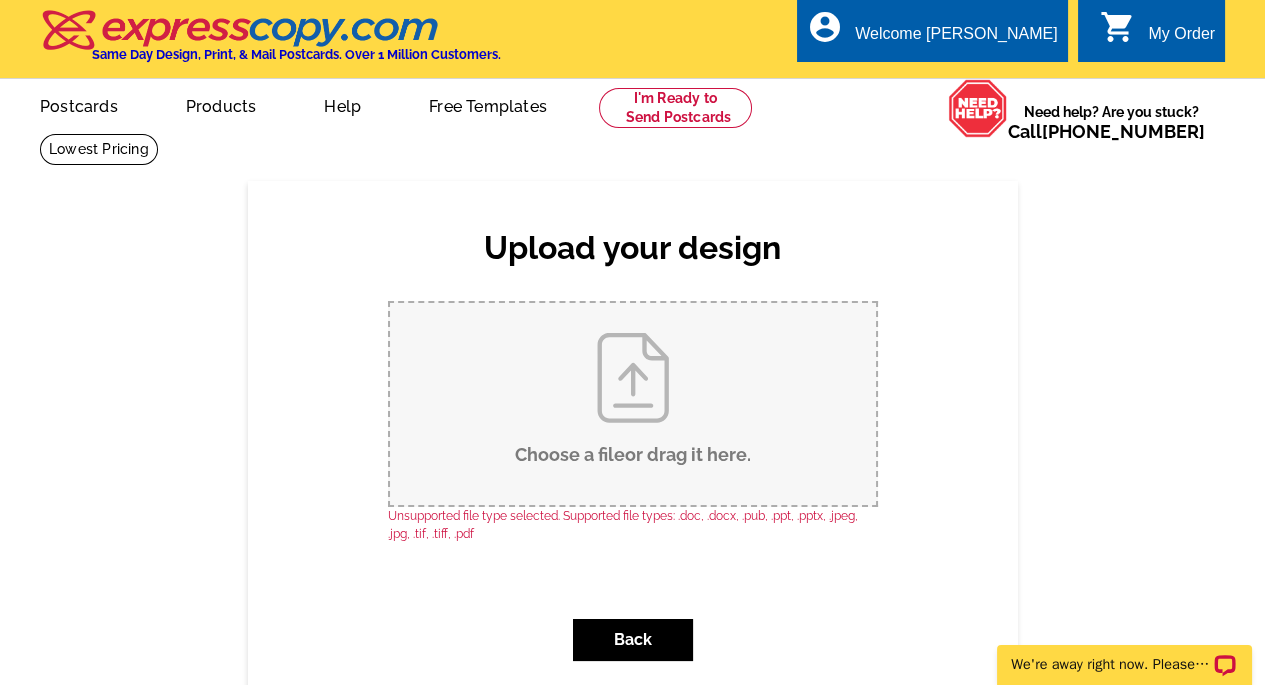 click on "Choose a file  or drag it here ." at bounding box center [633, 404] 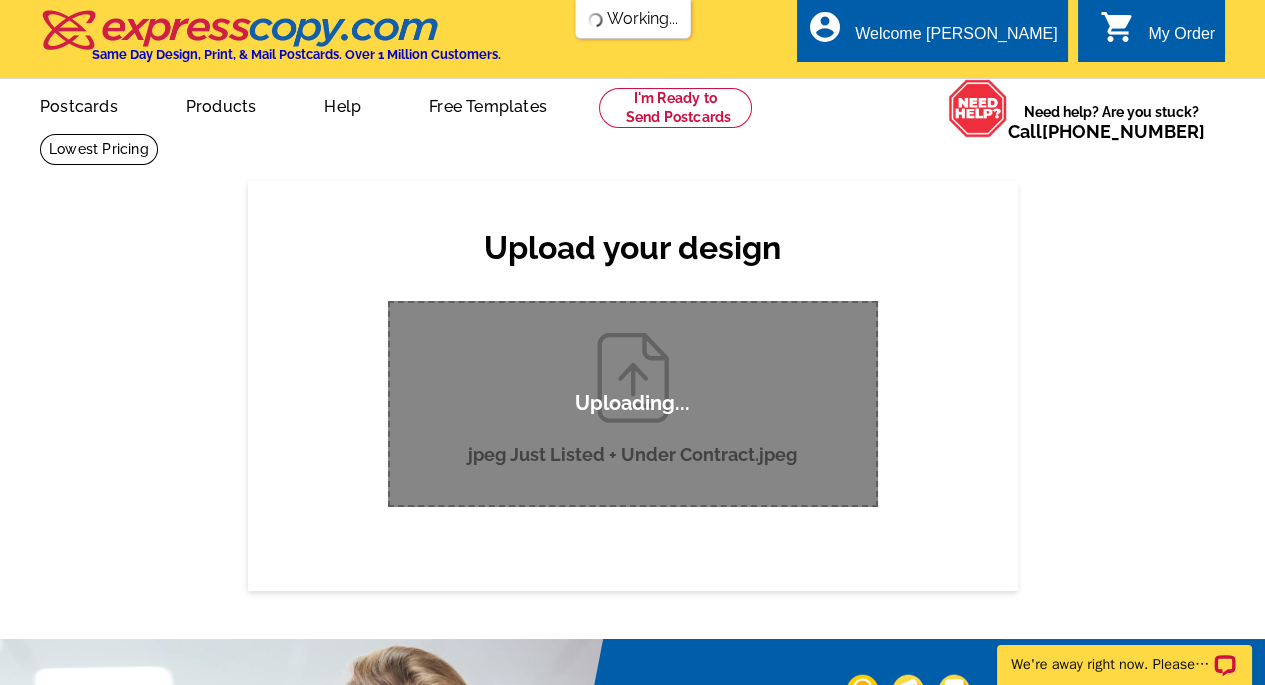 click on "Upload your design
Product
Please select the type of file...
Postcards
Business Cards
Letters and flyers
Greeting Cards" at bounding box center (632, 385) 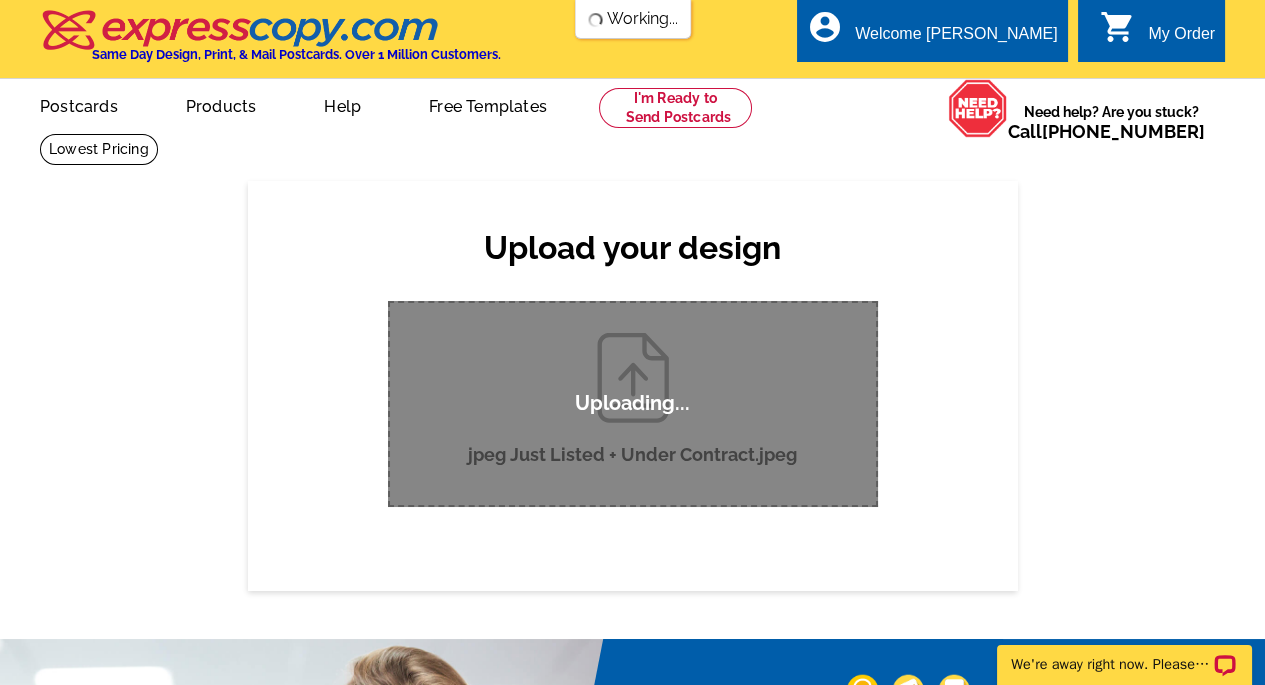 type 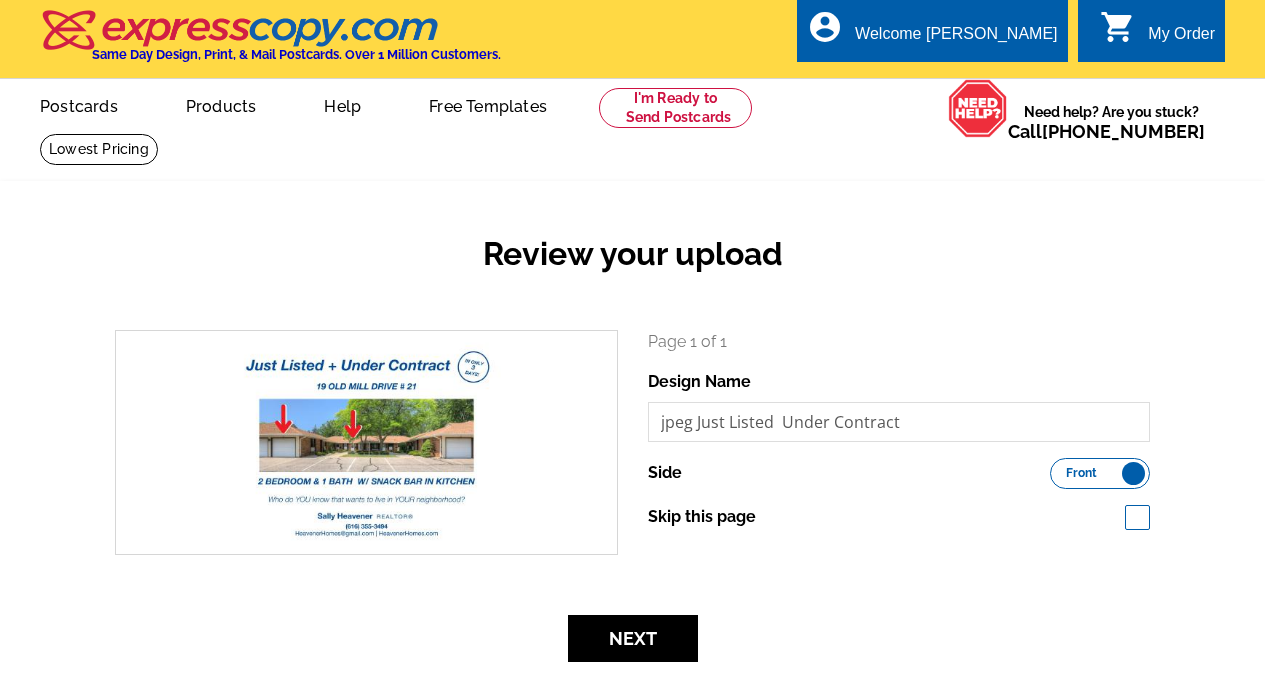 scroll, scrollTop: 0, scrollLeft: 0, axis: both 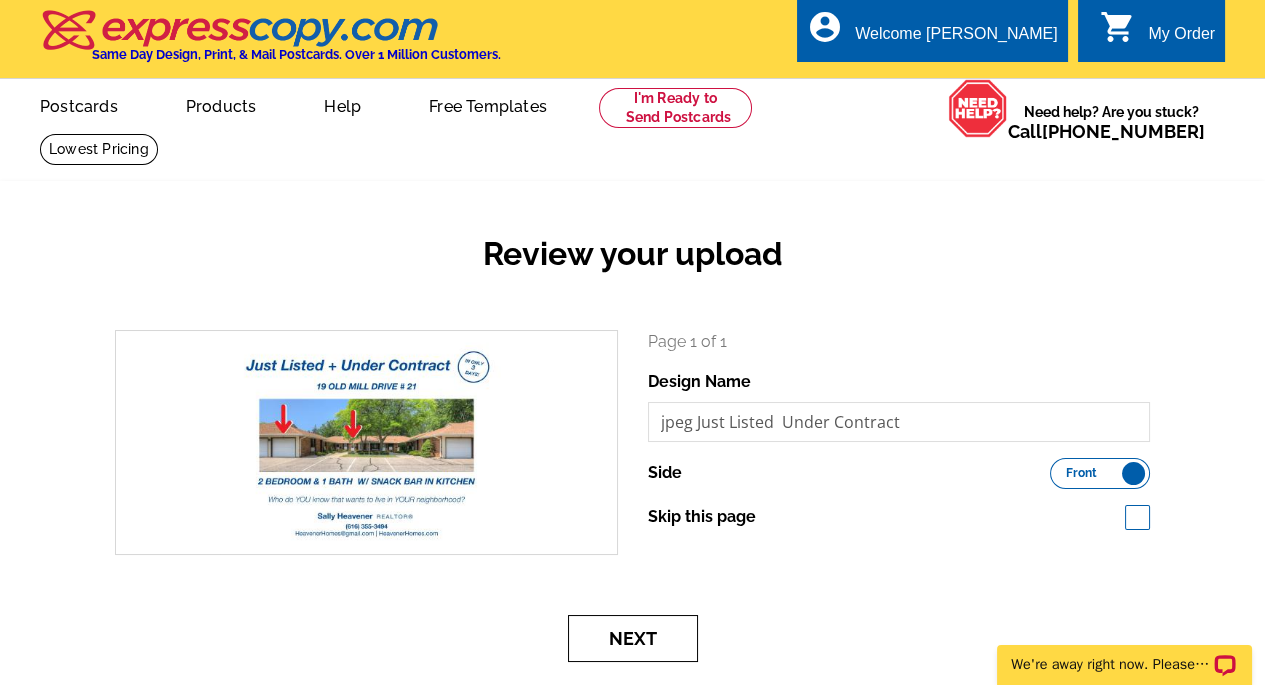click on "Next" at bounding box center (633, 638) 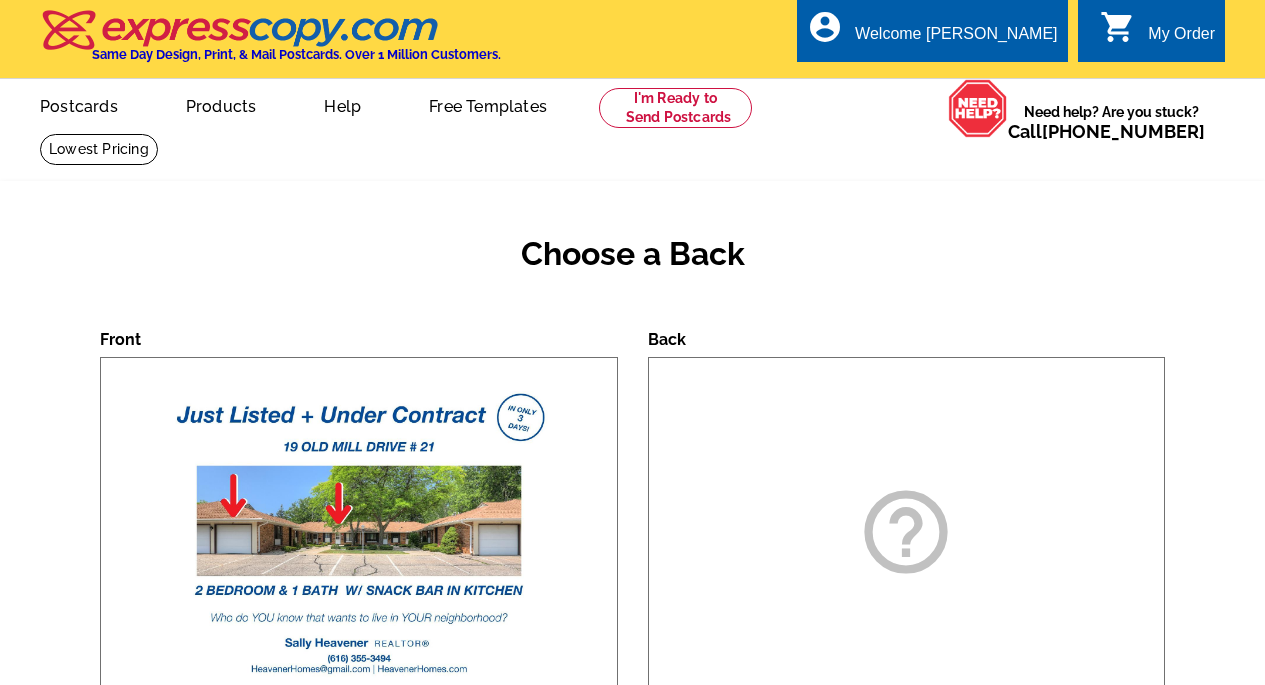 scroll, scrollTop: 0, scrollLeft: 0, axis: both 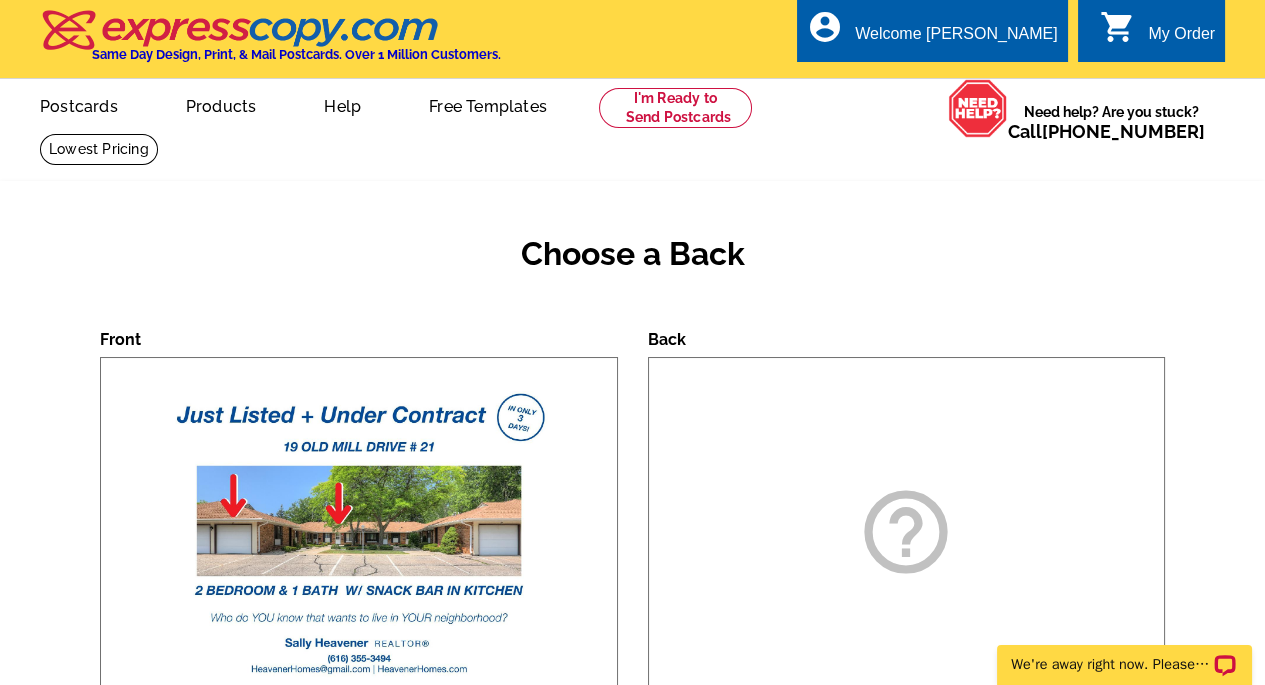click on "help_outline" at bounding box center (906, 532) 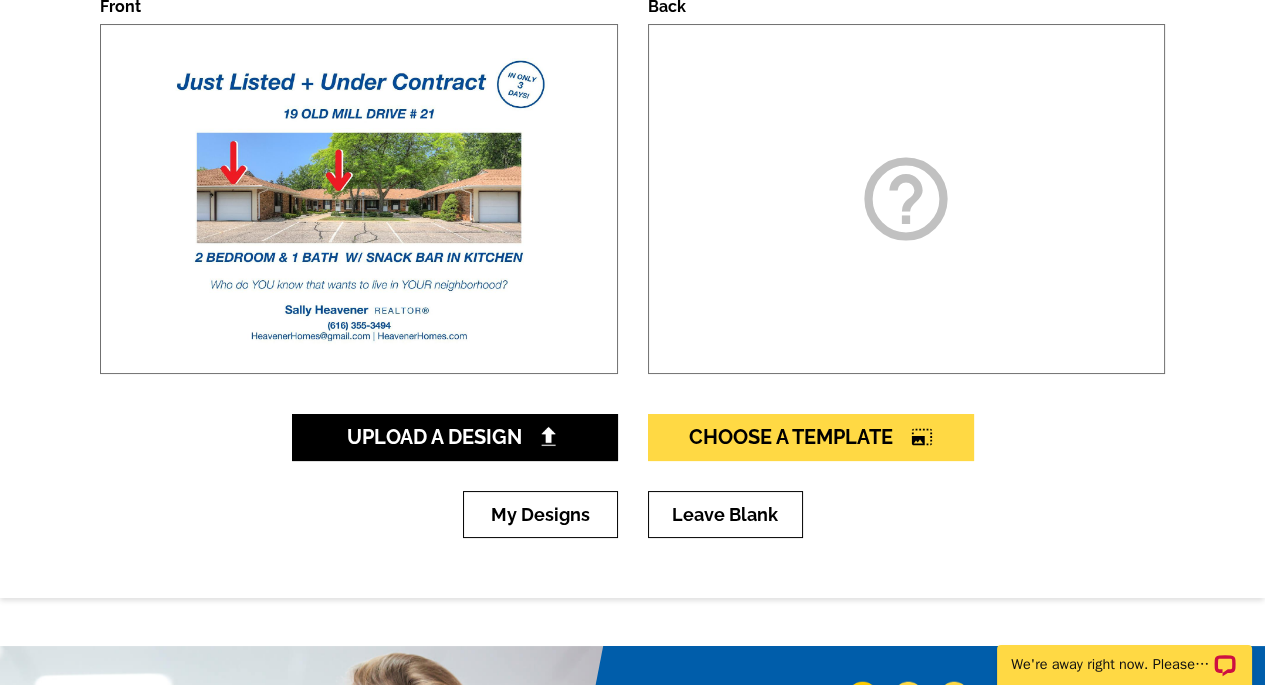 scroll, scrollTop: 400, scrollLeft: 0, axis: vertical 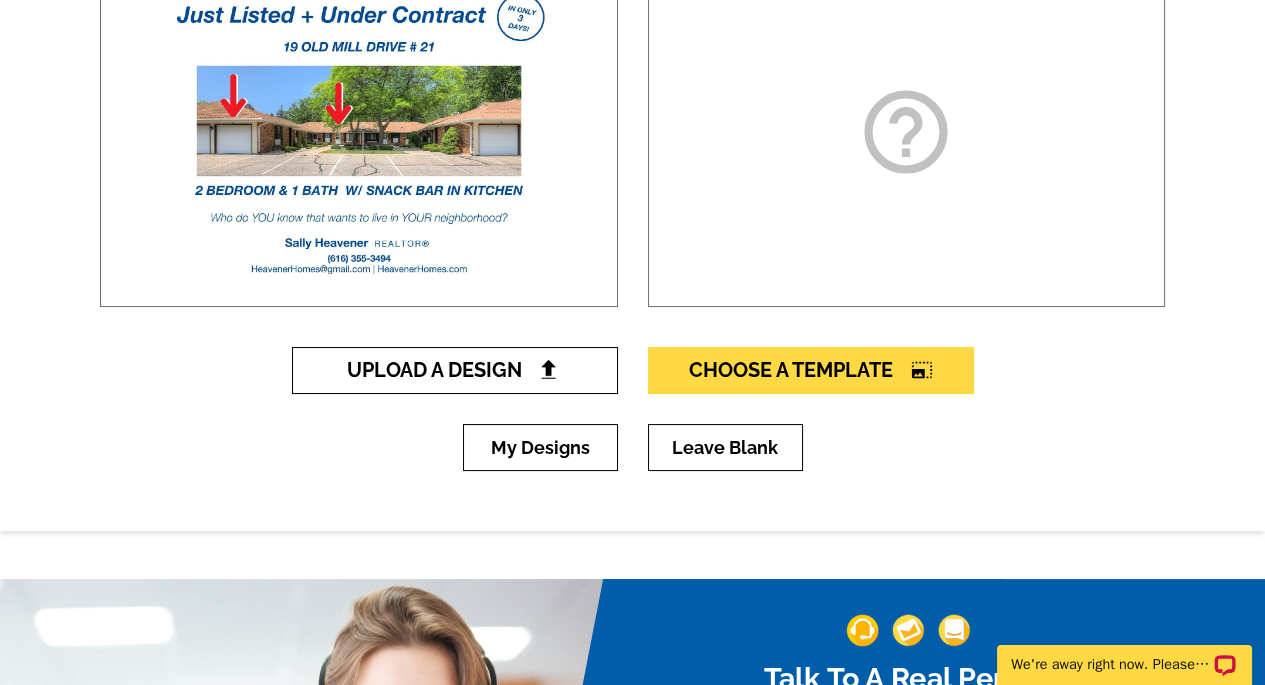 click at bounding box center (548, 369) 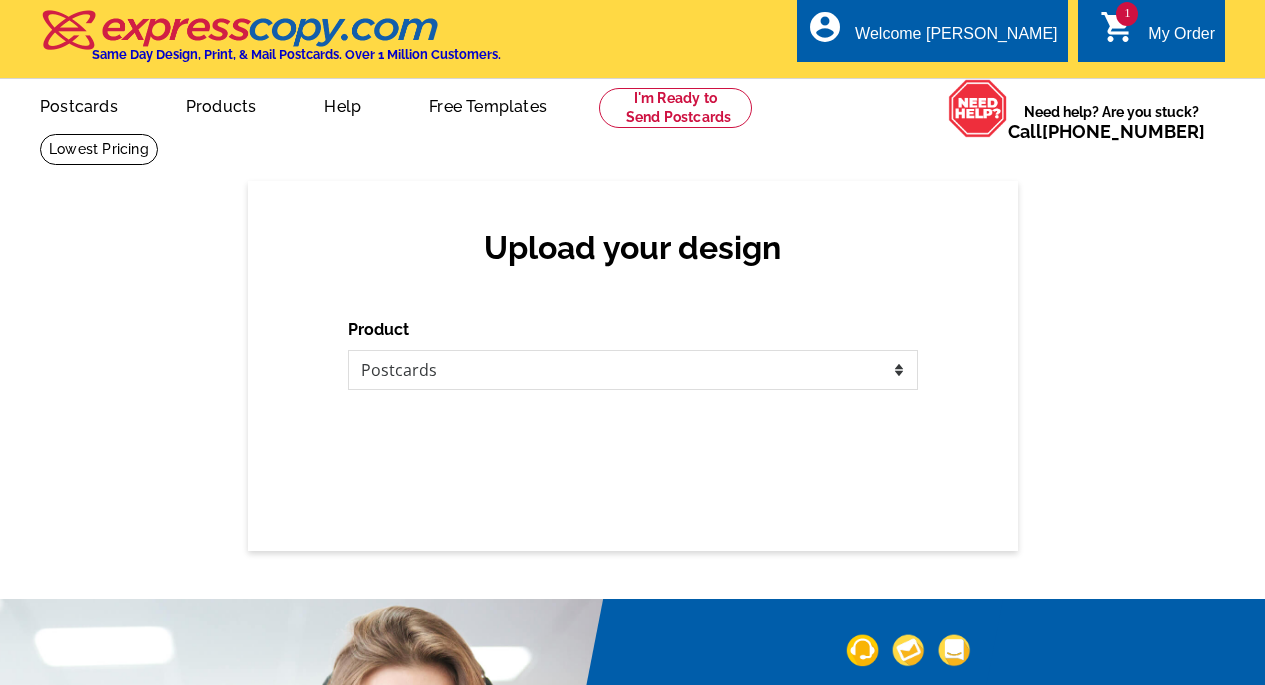scroll, scrollTop: 0, scrollLeft: 0, axis: both 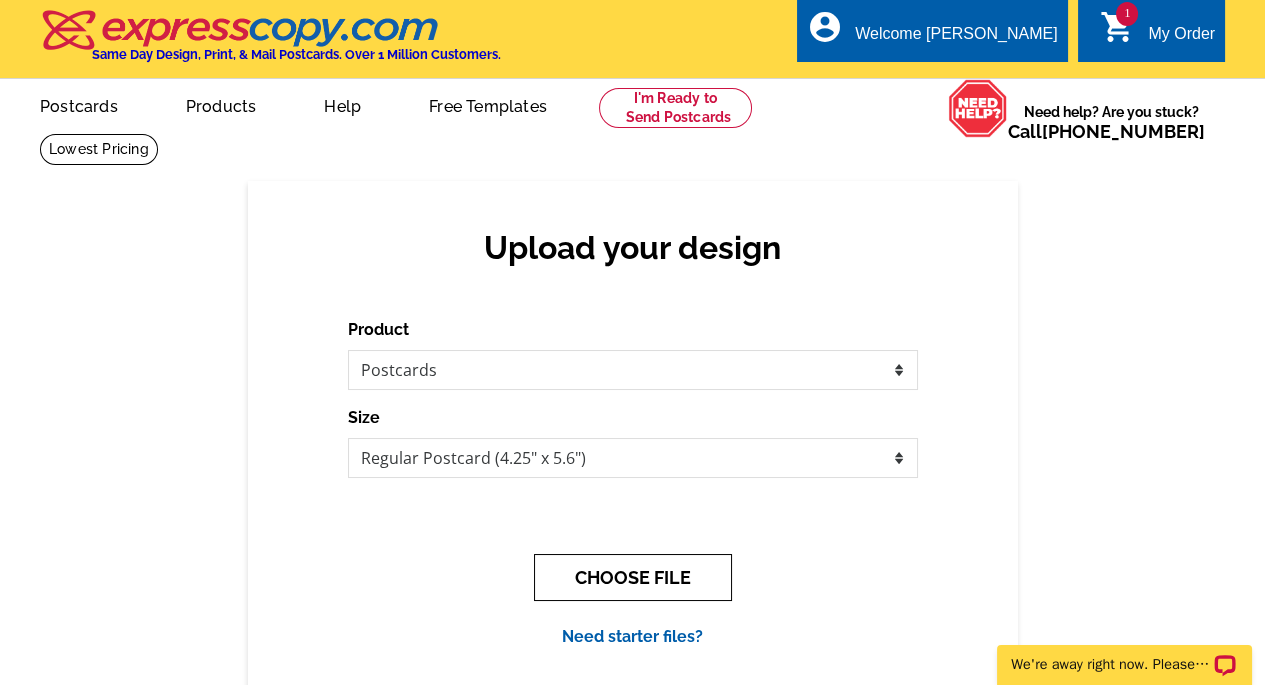 click on "CHOOSE FILE" at bounding box center [633, 577] 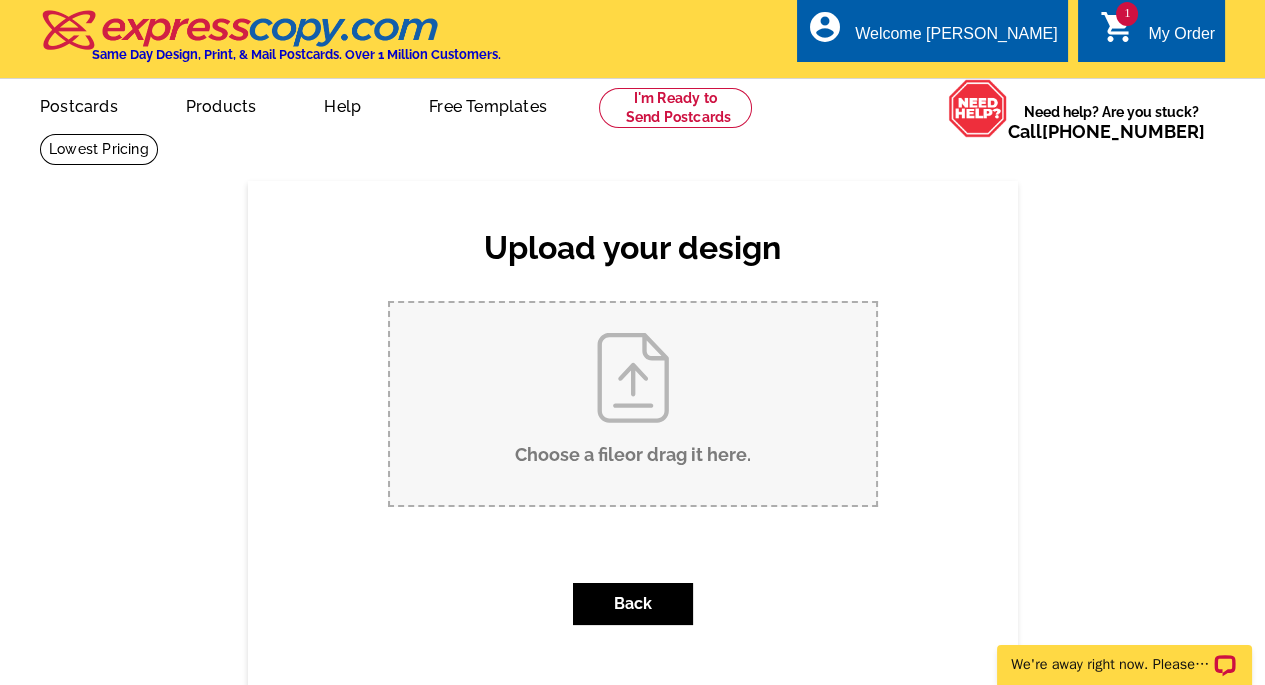 click on "Choose a file  or drag it here ." at bounding box center (633, 404) 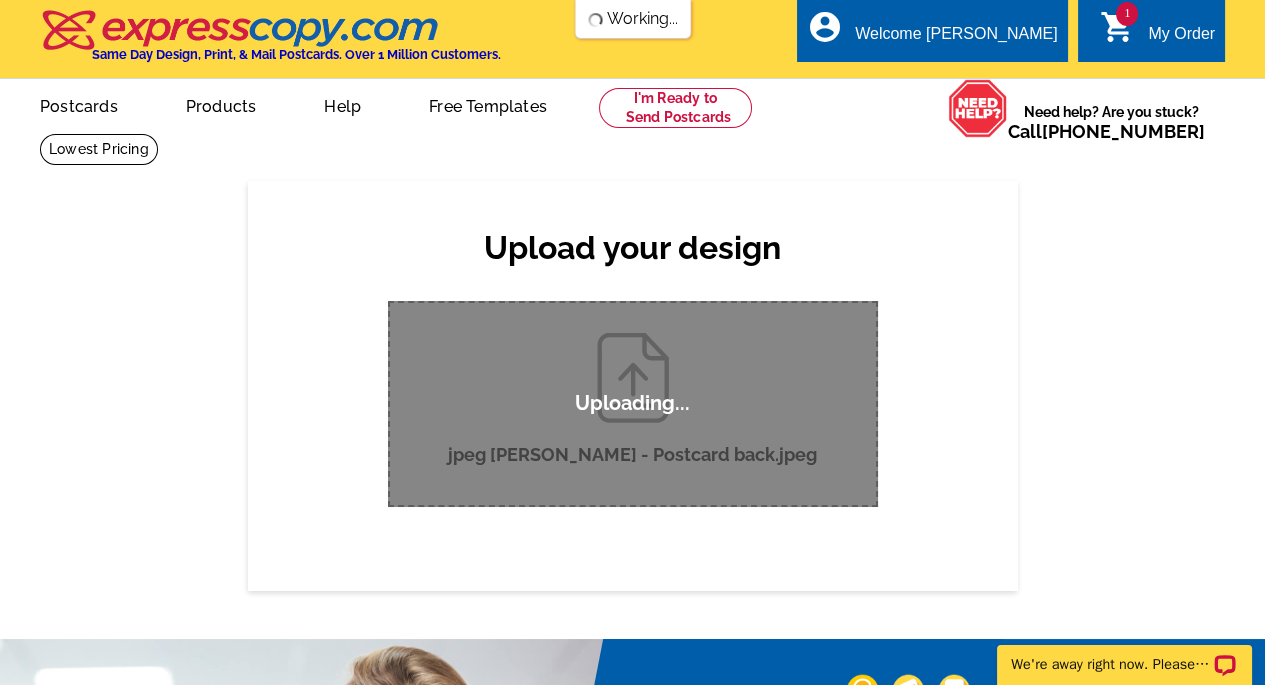 scroll, scrollTop: 0, scrollLeft: 0, axis: both 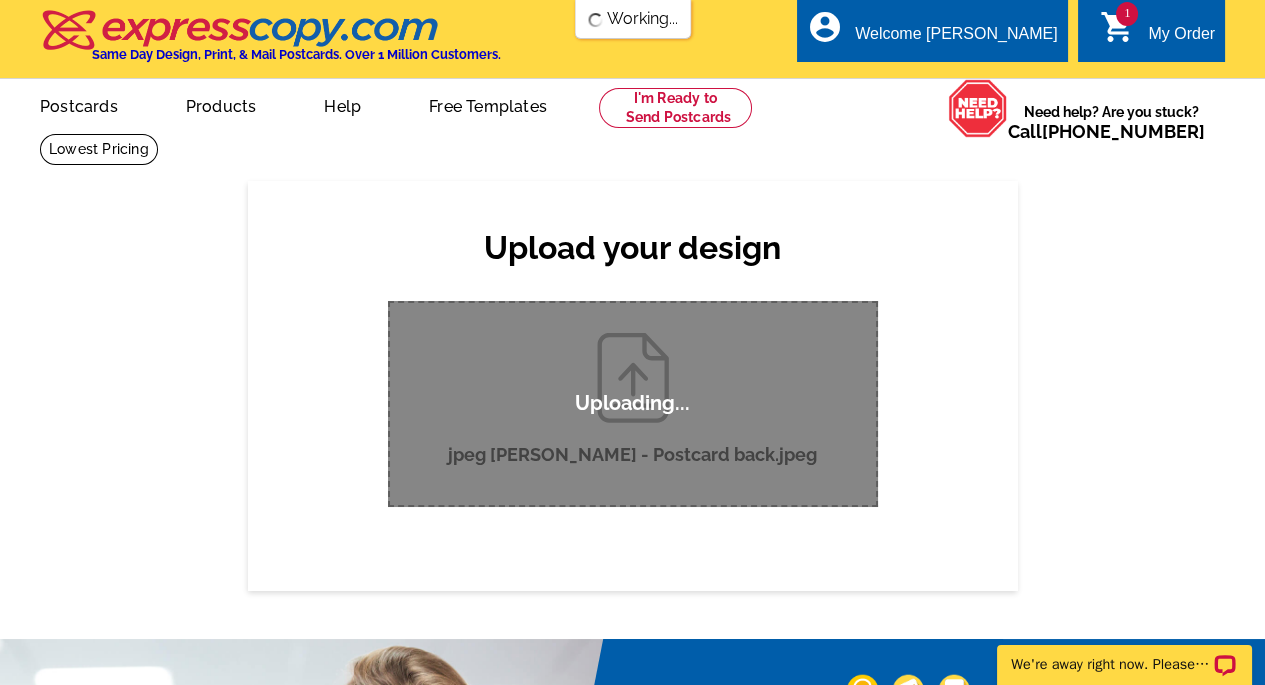 type 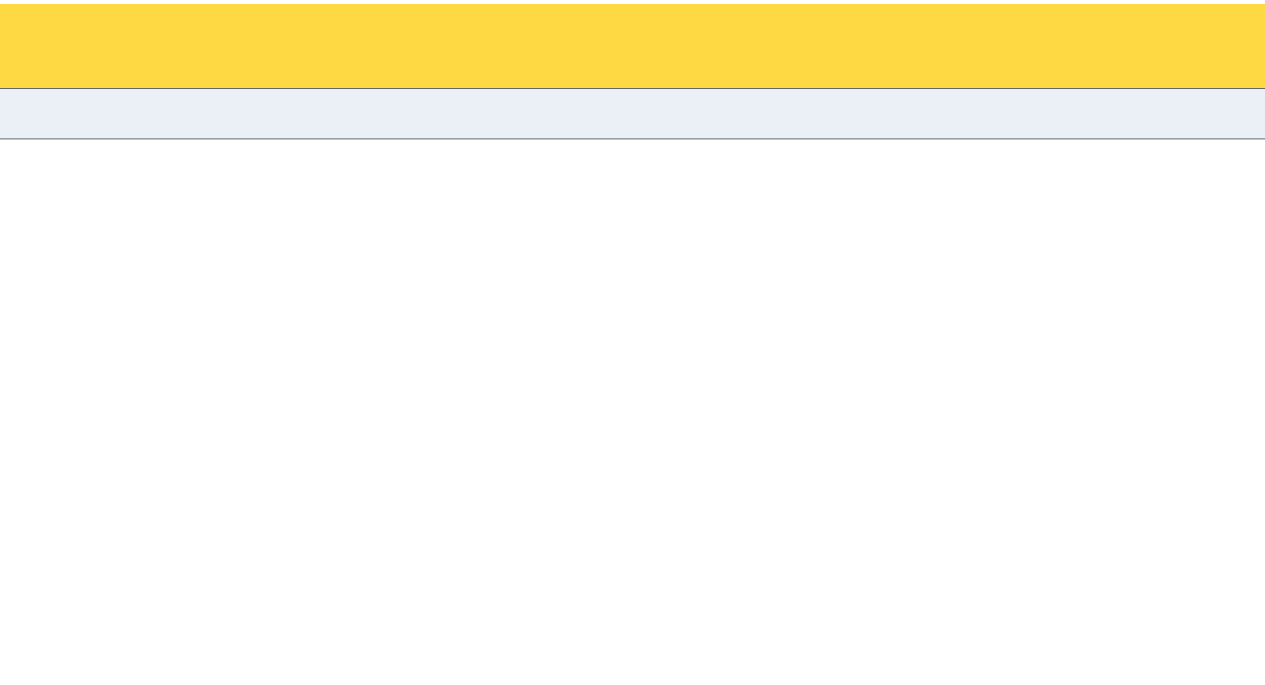scroll, scrollTop: 0, scrollLeft: 0, axis: both 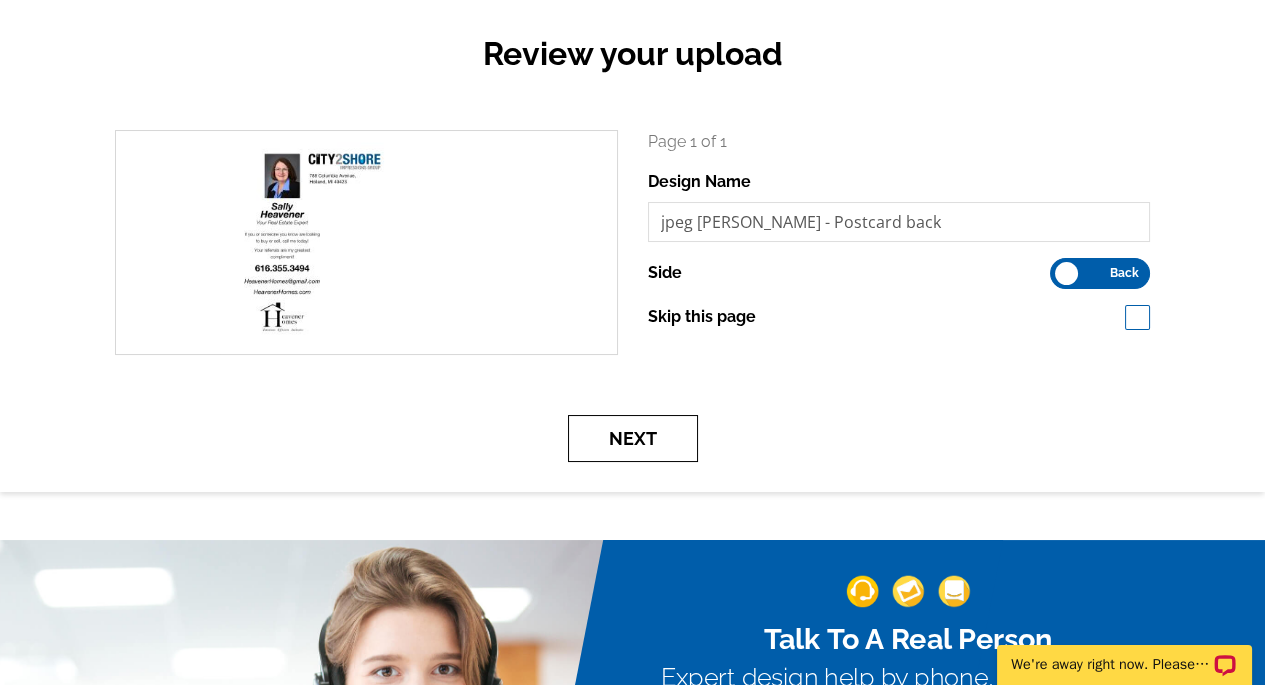 click on "Next" at bounding box center (633, 438) 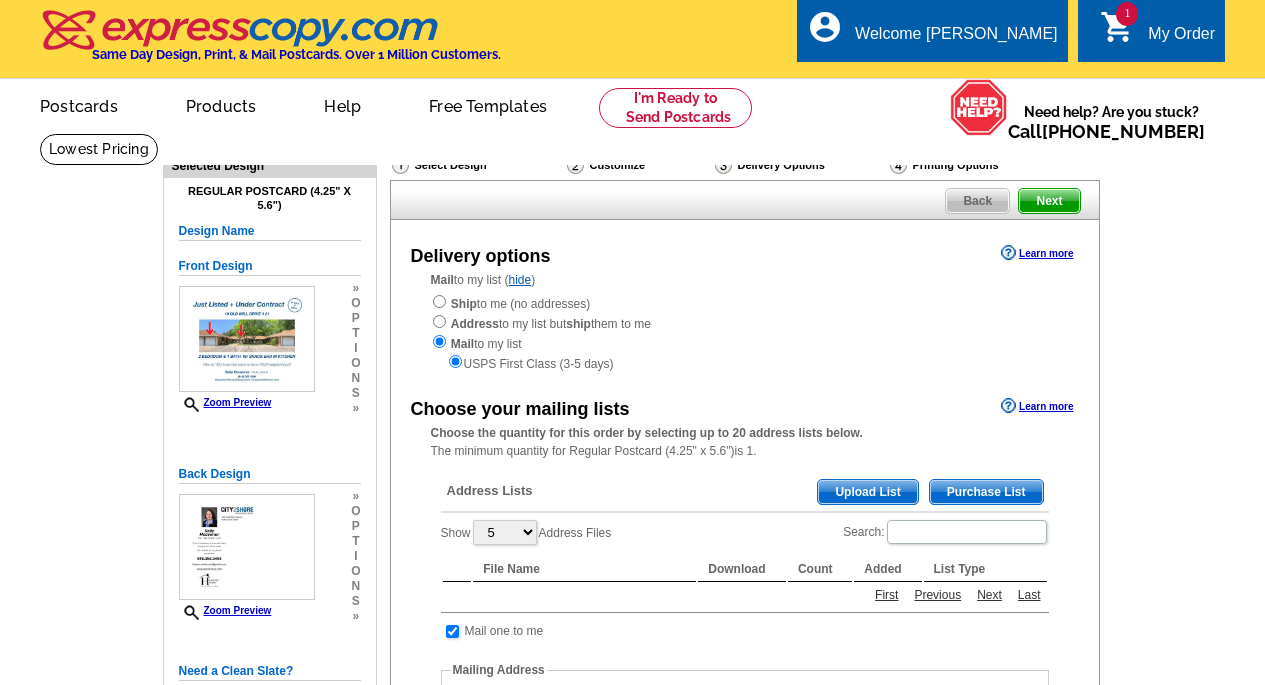 scroll, scrollTop: 0, scrollLeft: 0, axis: both 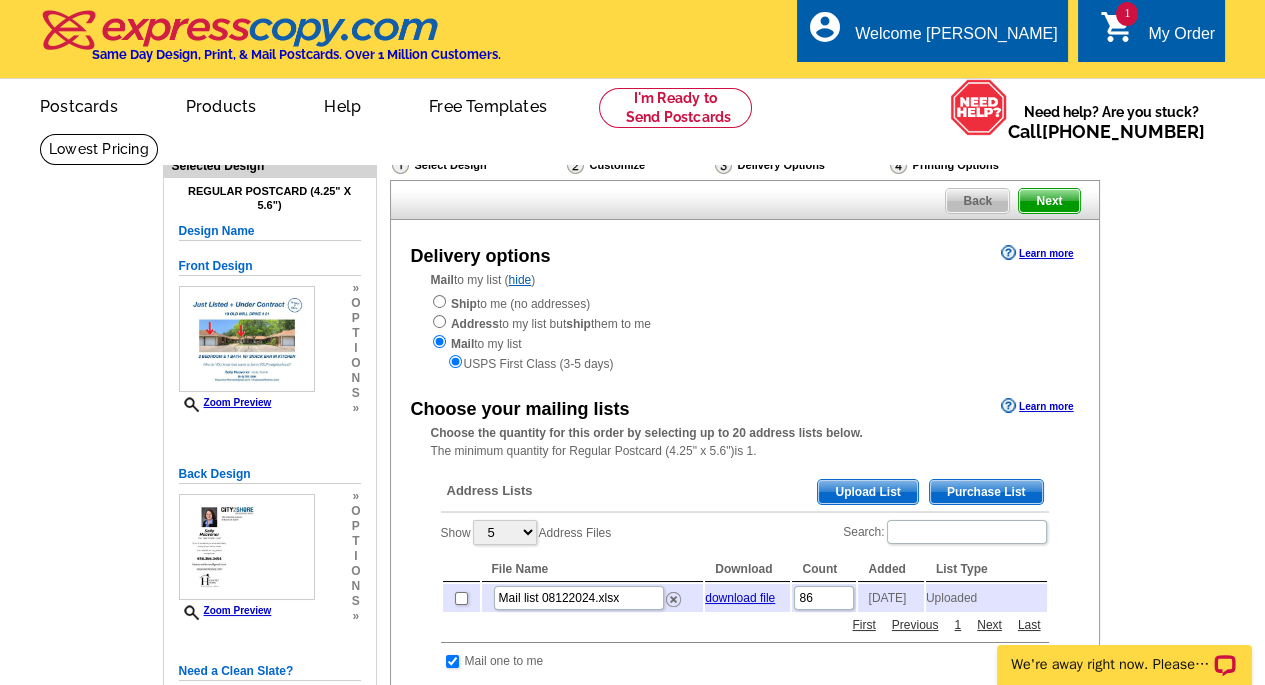 click on "Upload List" at bounding box center [867, 492] 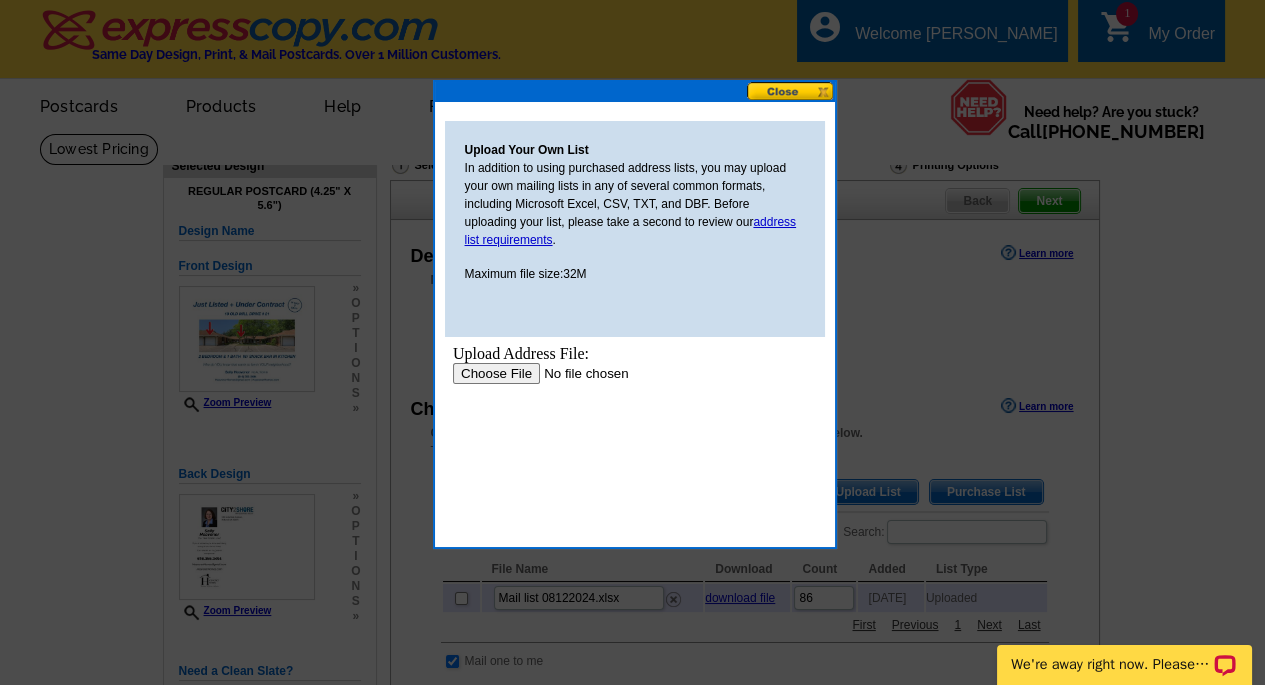 scroll, scrollTop: 0, scrollLeft: 0, axis: both 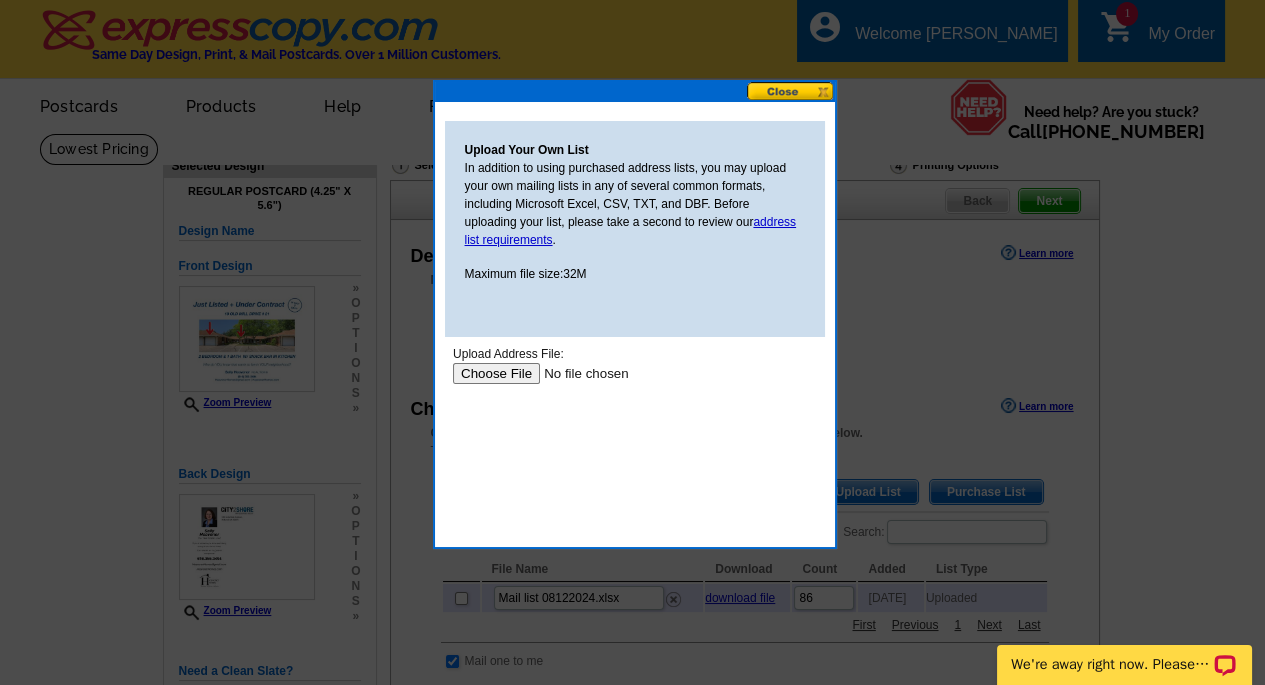 click at bounding box center (578, 373) 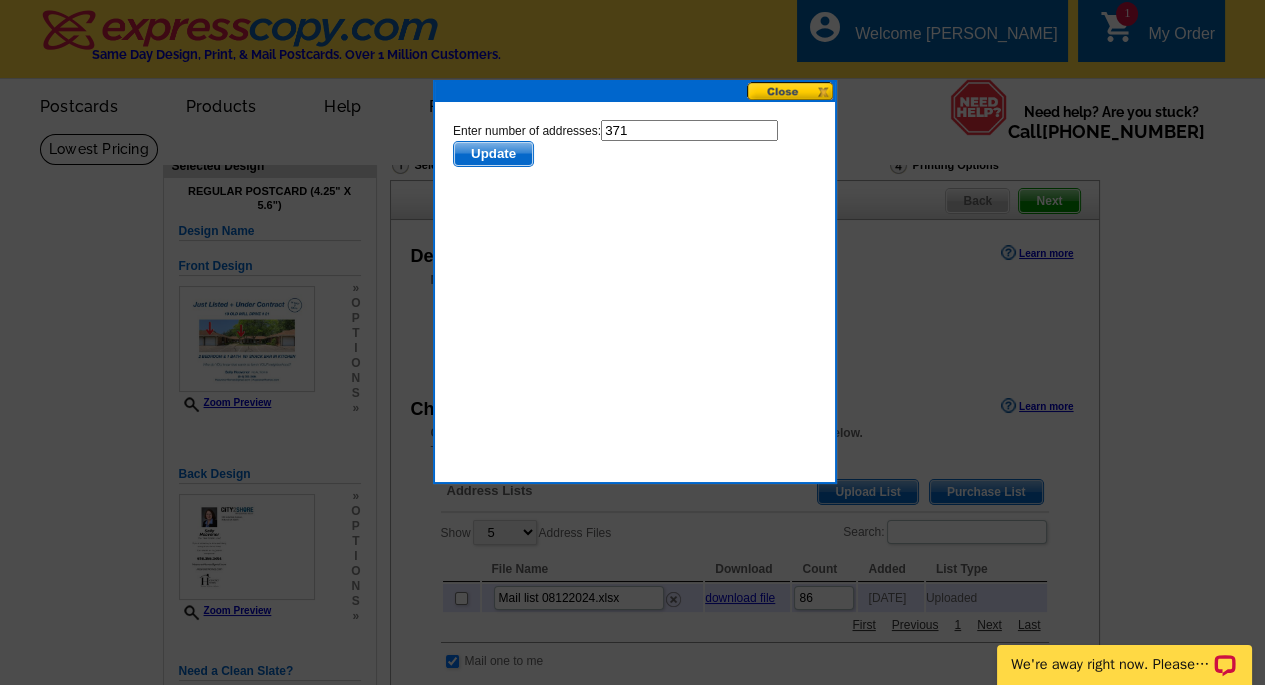 scroll, scrollTop: 0, scrollLeft: 0, axis: both 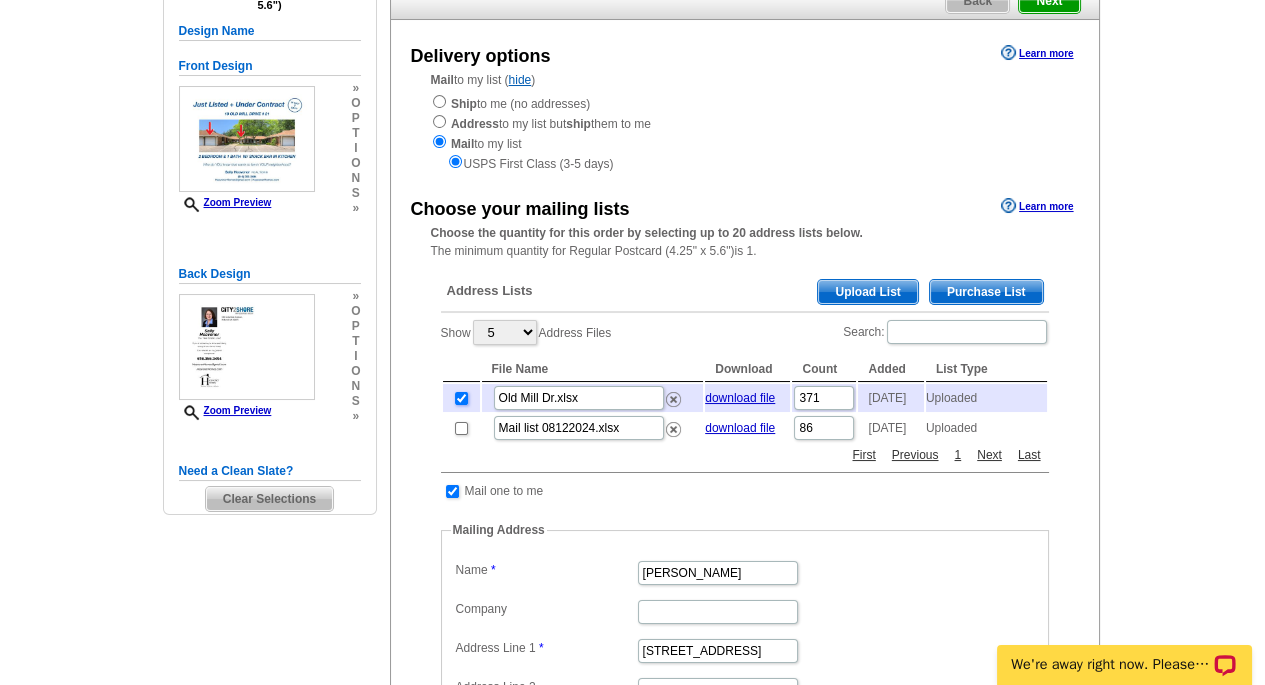 click at bounding box center (461, 398) 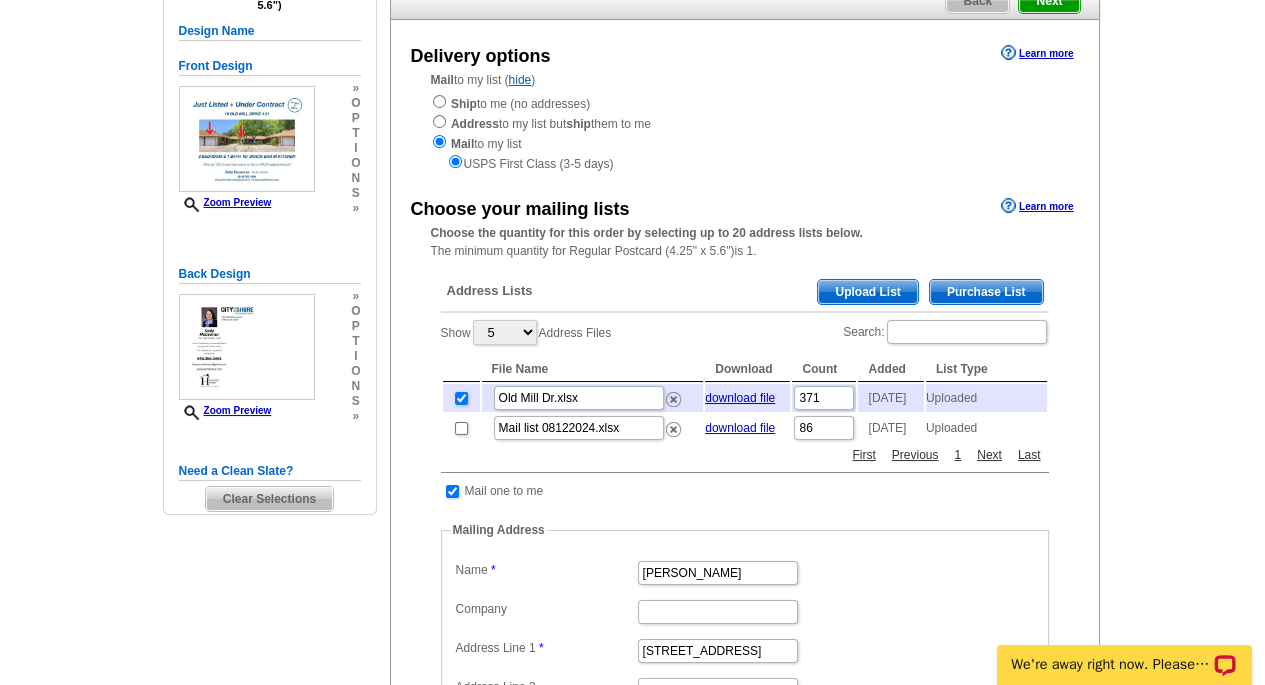 checkbox on "false" 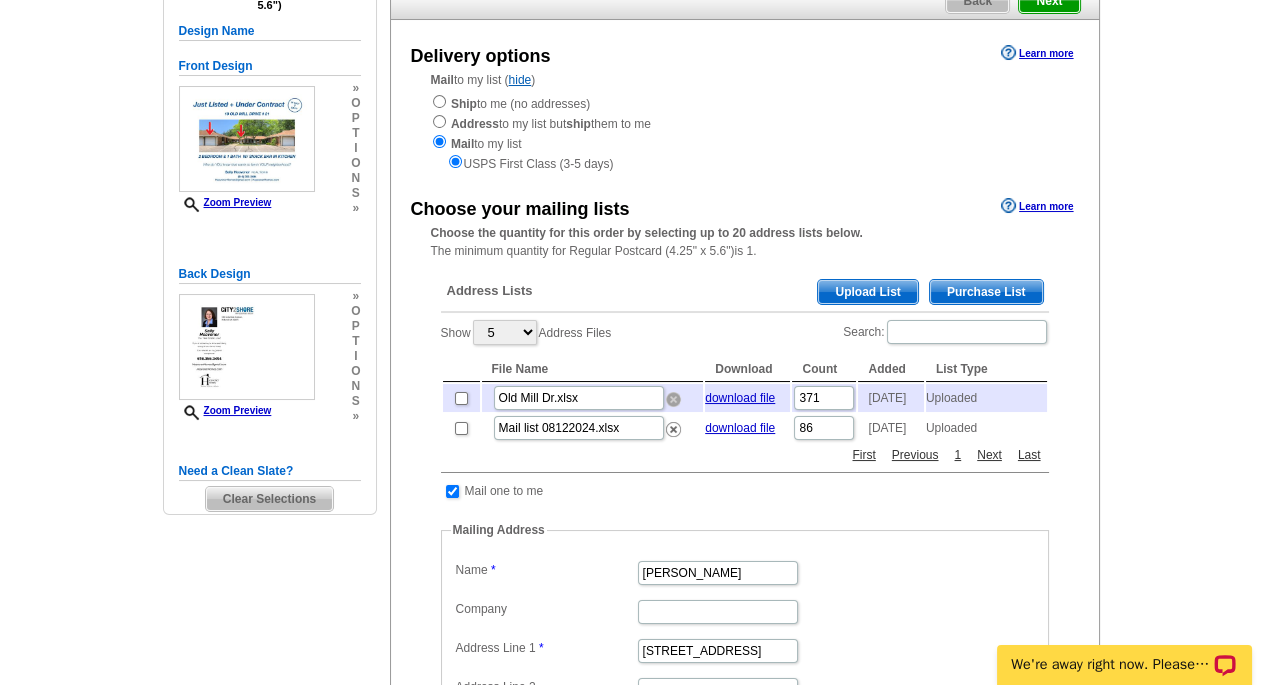click at bounding box center (673, 399) 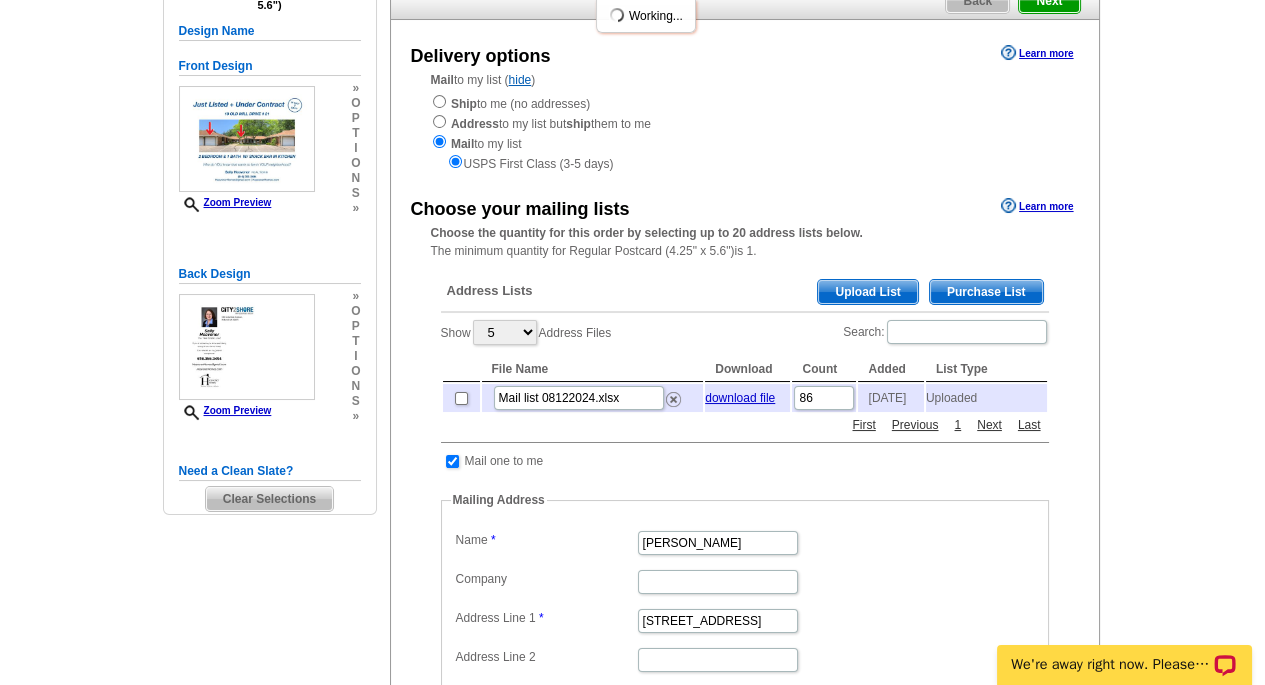 click on "Upload List" at bounding box center (867, 292) 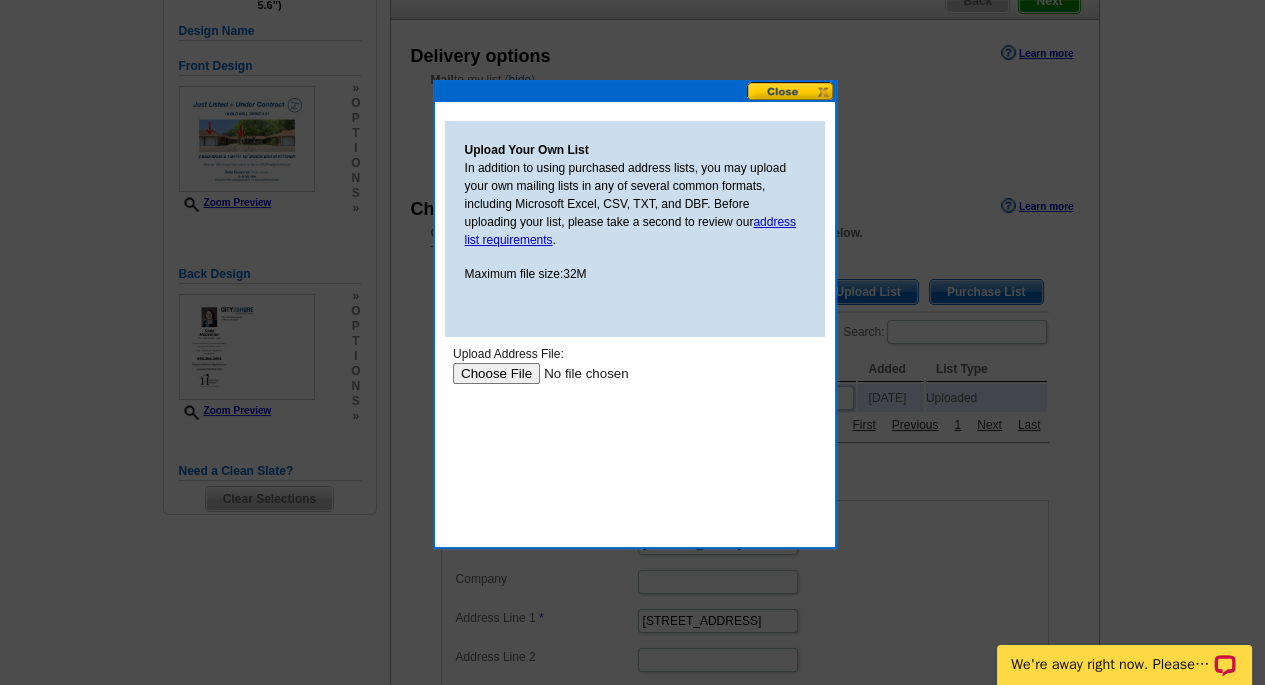 scroll, scrollTop: 0, scrollLeft: 0, axis: both 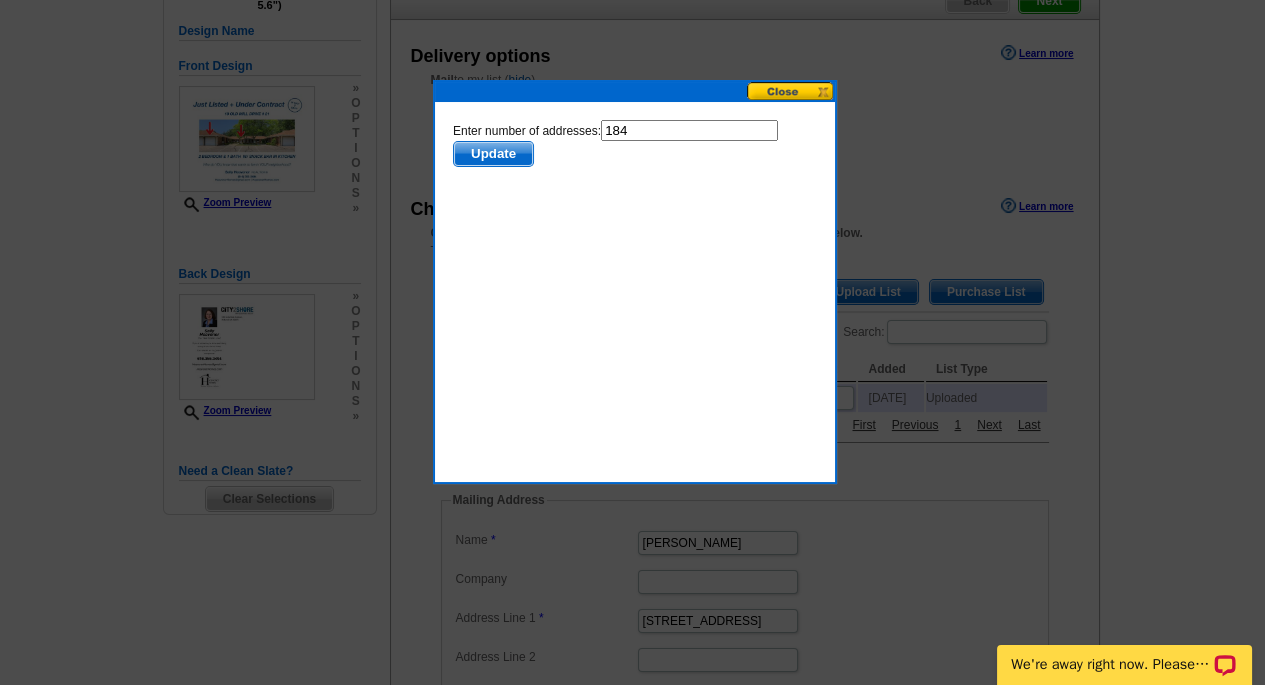 click on "Update" at bounding box center [492, 154] 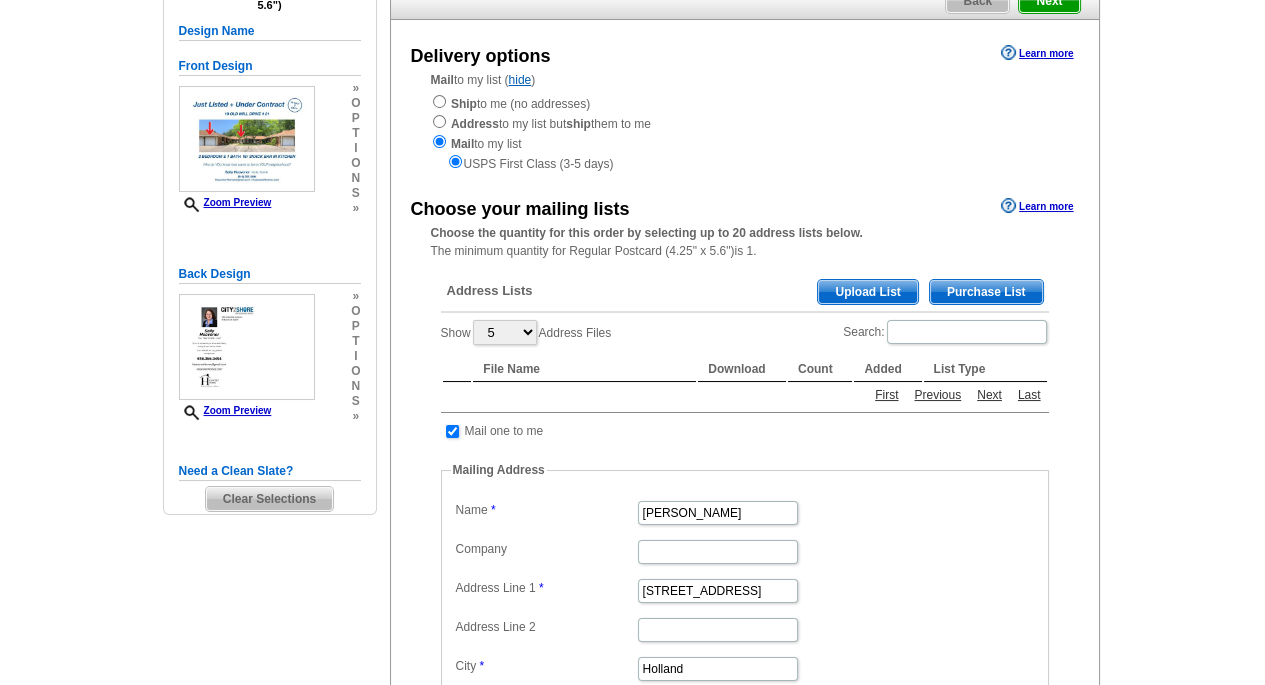 scroll, scrollTop: 200, scrollLeft: 0, axis: vertical 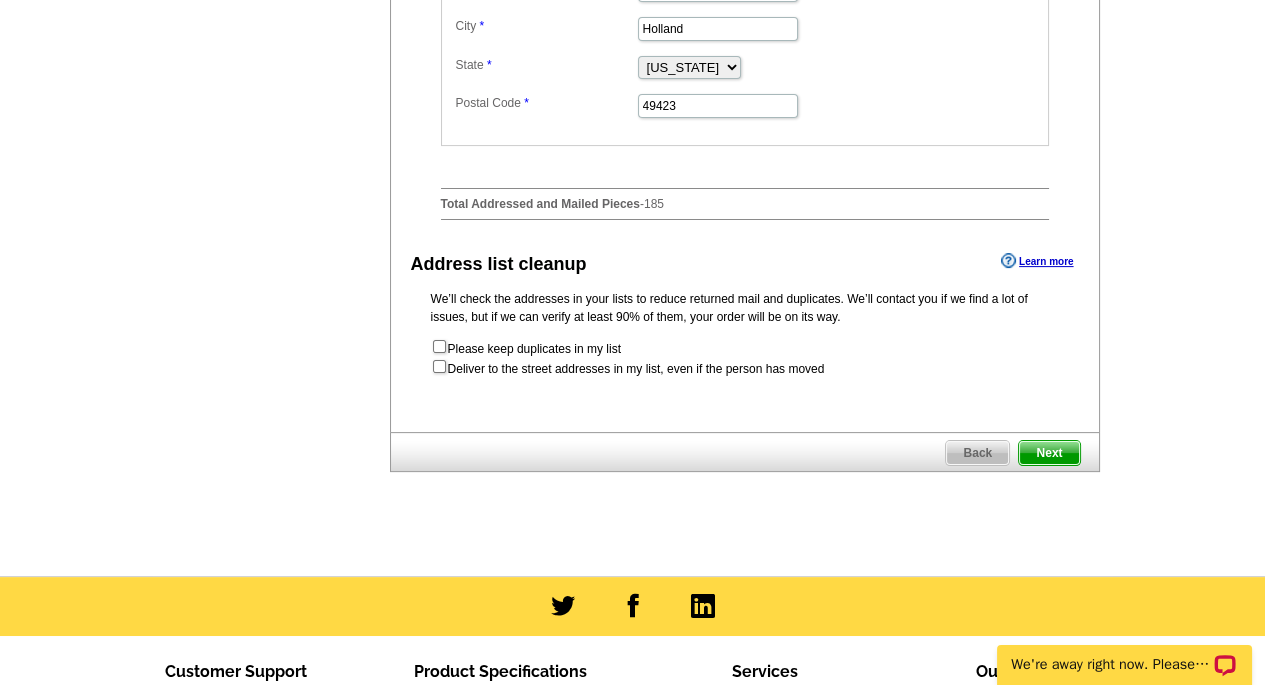 click on "Next" at bounding box center (1049, 453) 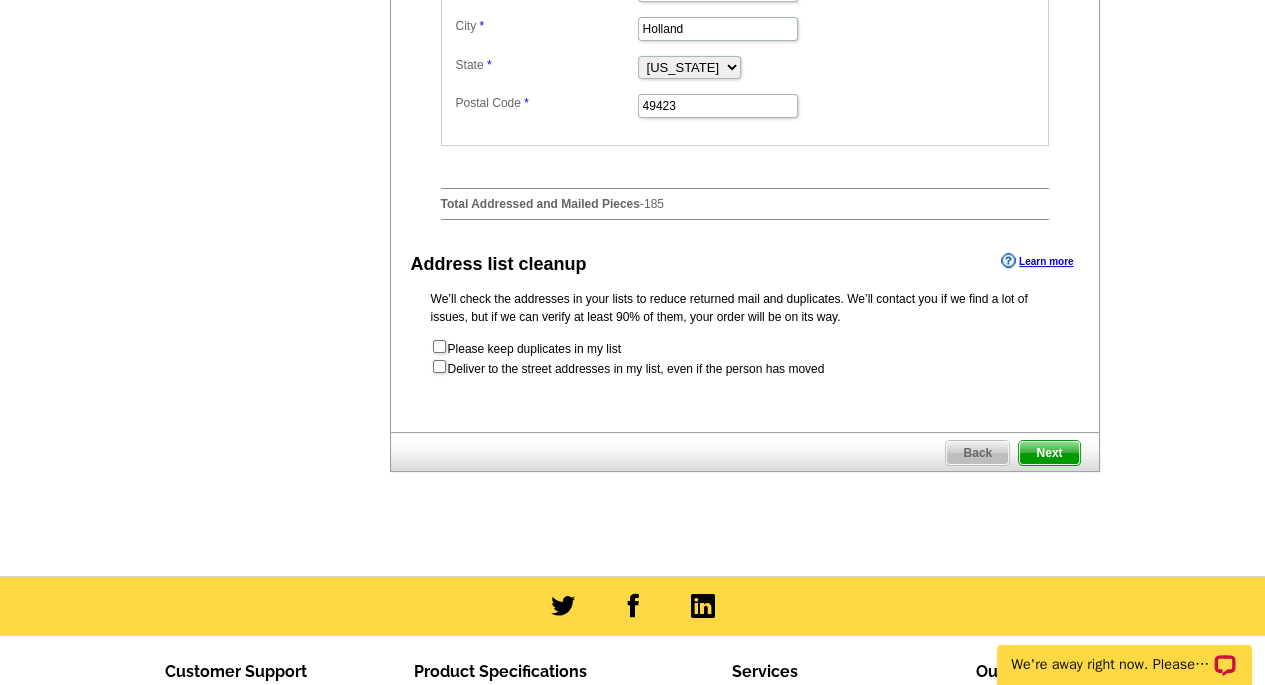scroll, scrollTop: 0, scrollLeft: 0, axis: both 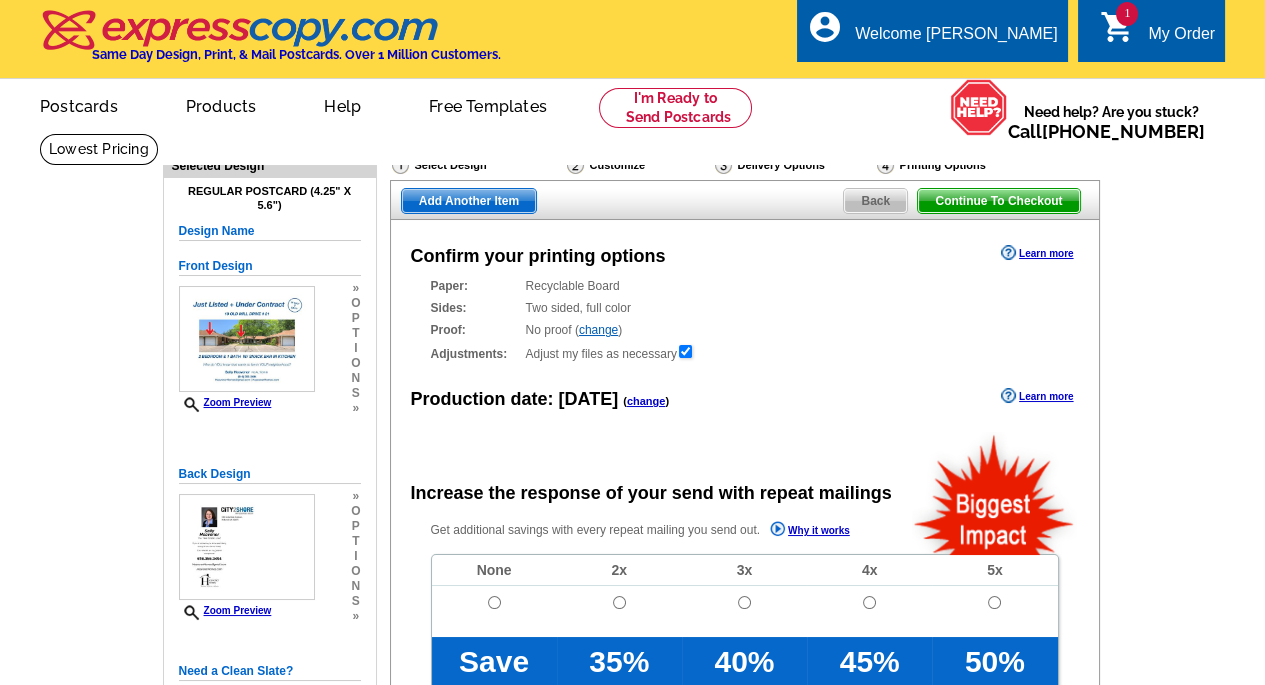 radio on "false" 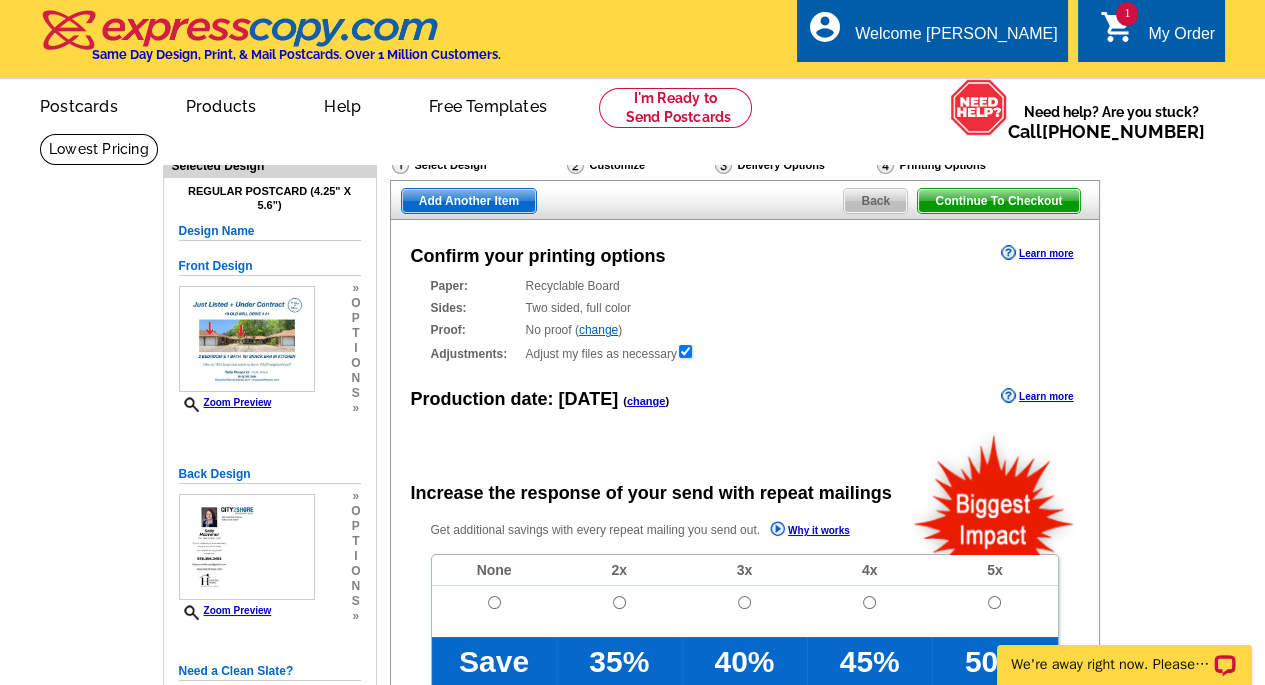 scroll, scrollTop: 0, scrollLeft: 0, axis: both 